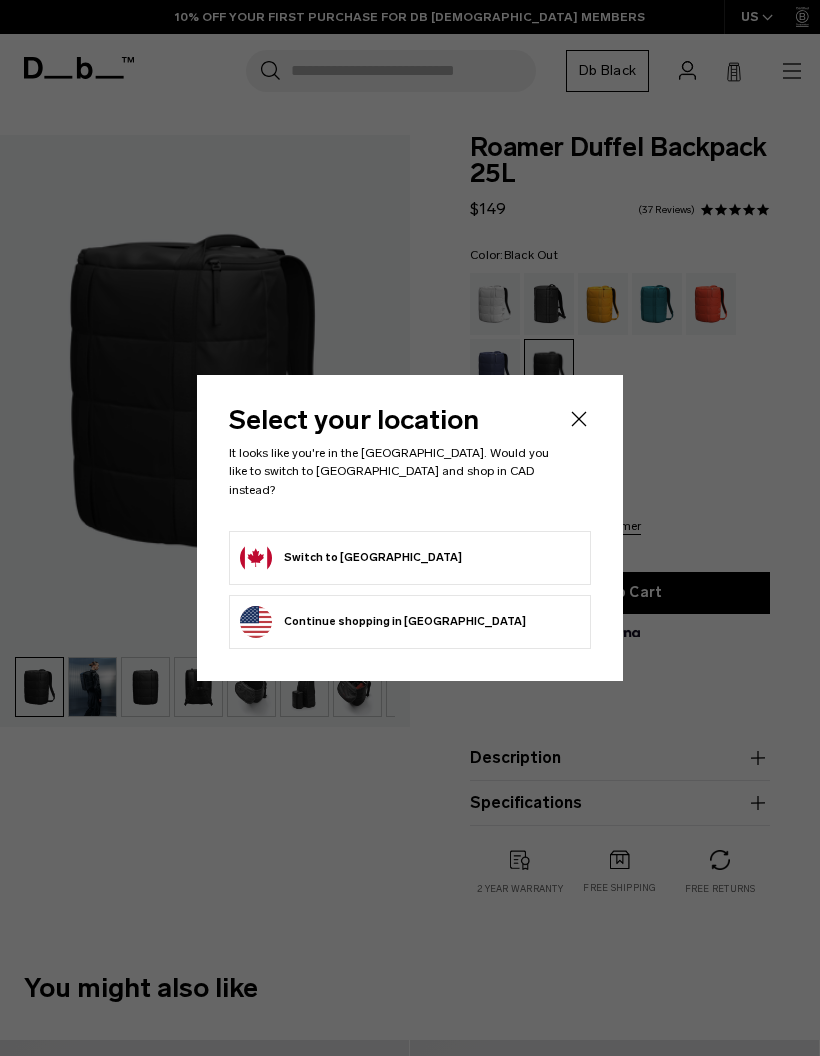 scroll, scrollTop: 0, scrollLeft: 0, axis: both 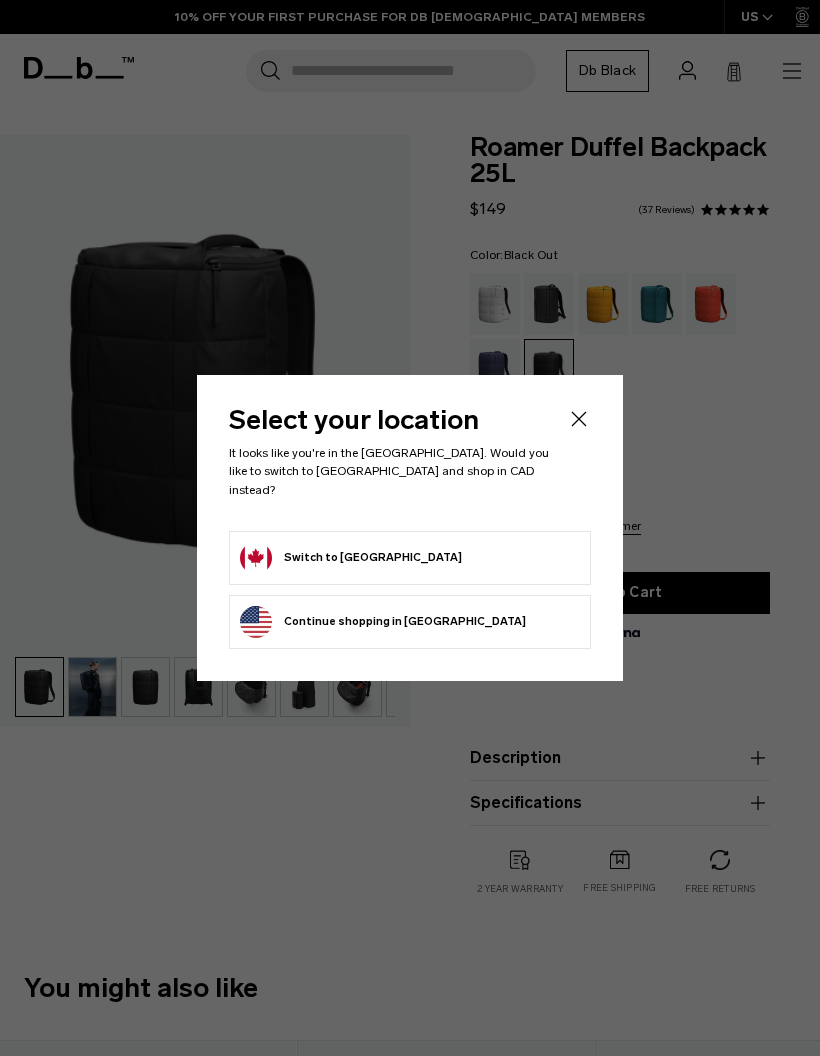click on "Switch to Canada" at bounding box center (410, 558) 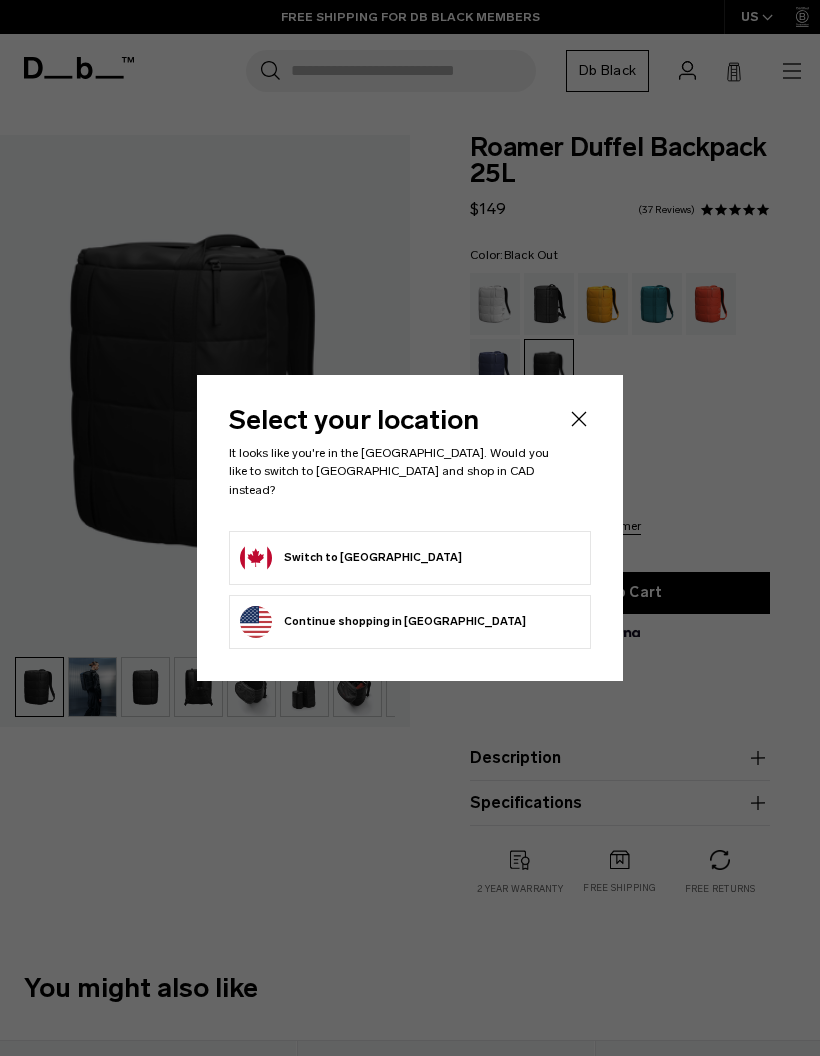 click on "Switch to Canada" at bounding box center (351, 558) 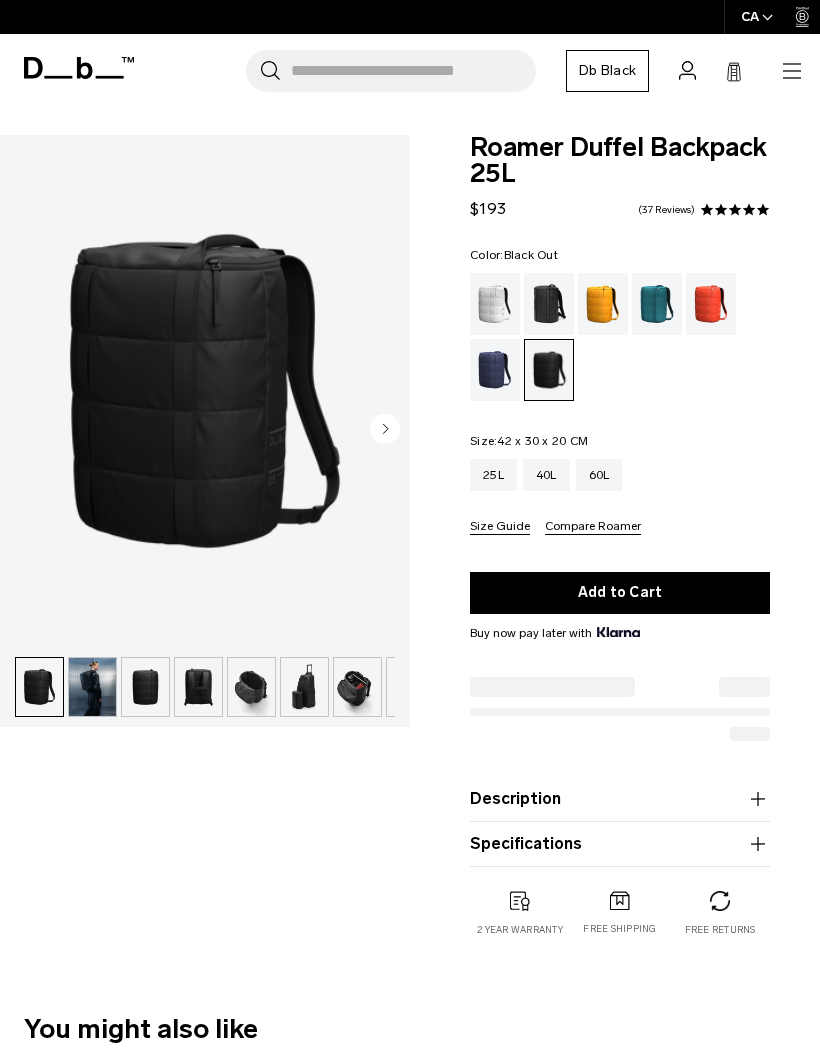 scroll, scrollTop: 0, scrollLeft: 0, axis: both 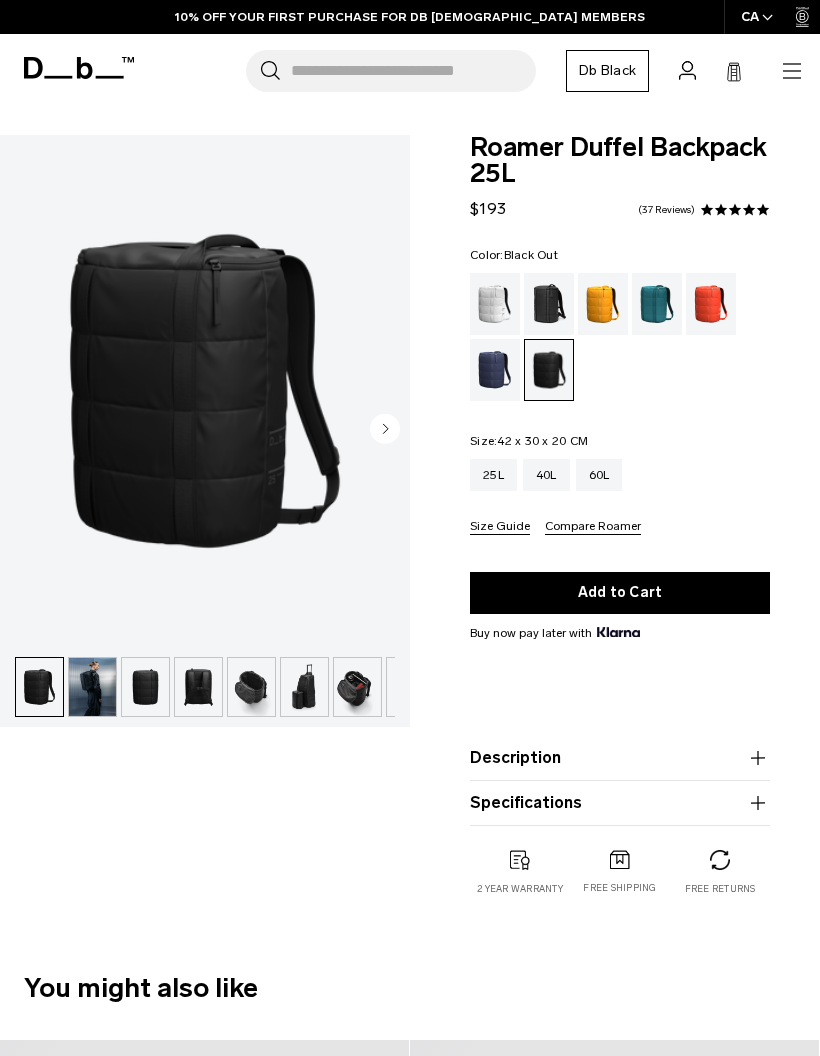 click at bounding box center [495, 370] 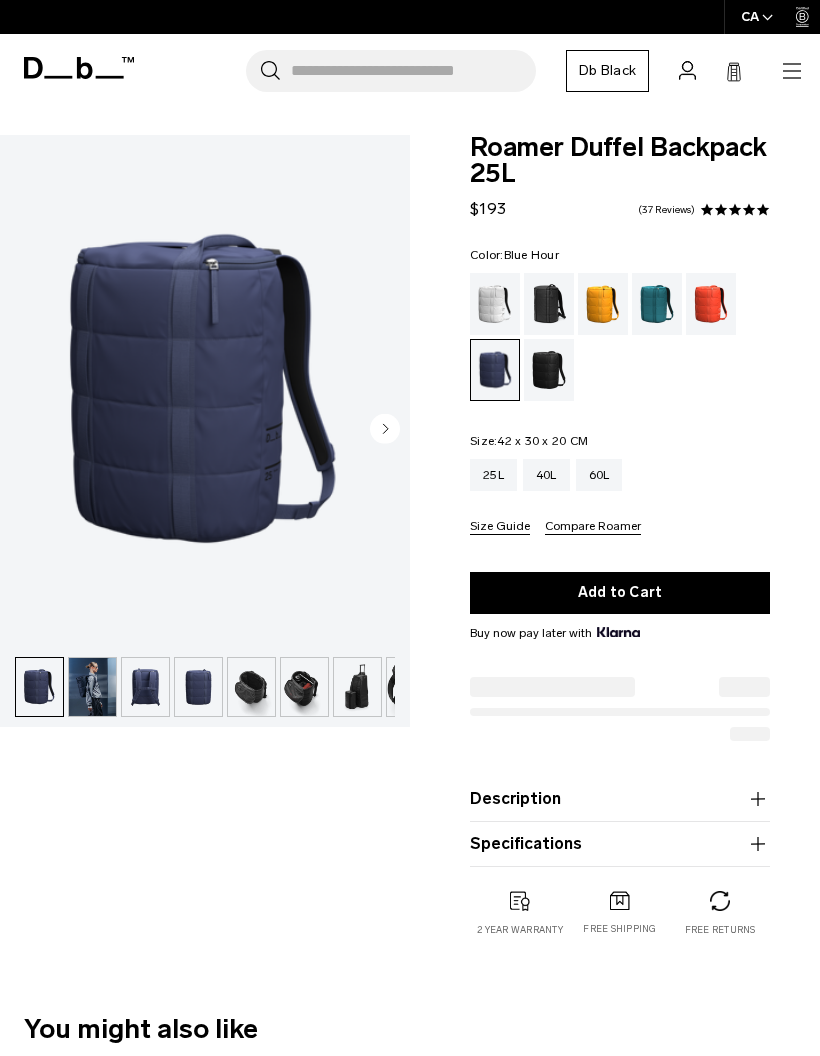 scroll, scrollTop: 0, scrollLeft: 0, axis: both 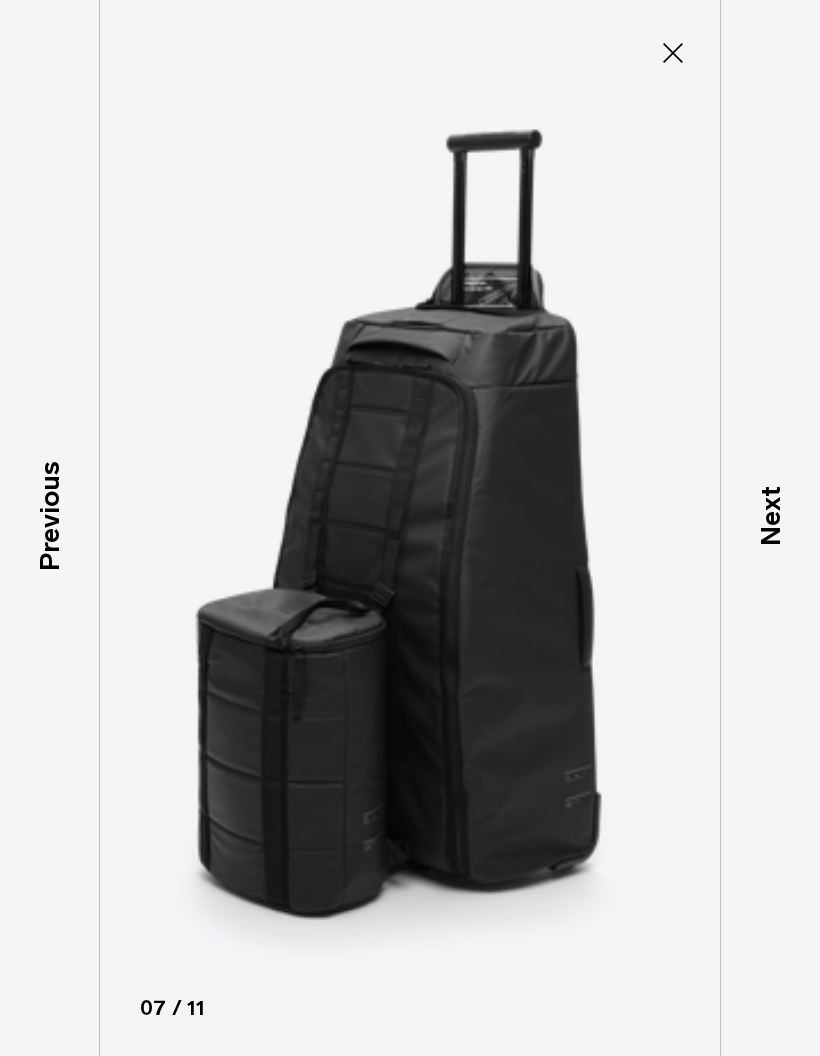click on "Close" at bounding box center [673, 53] 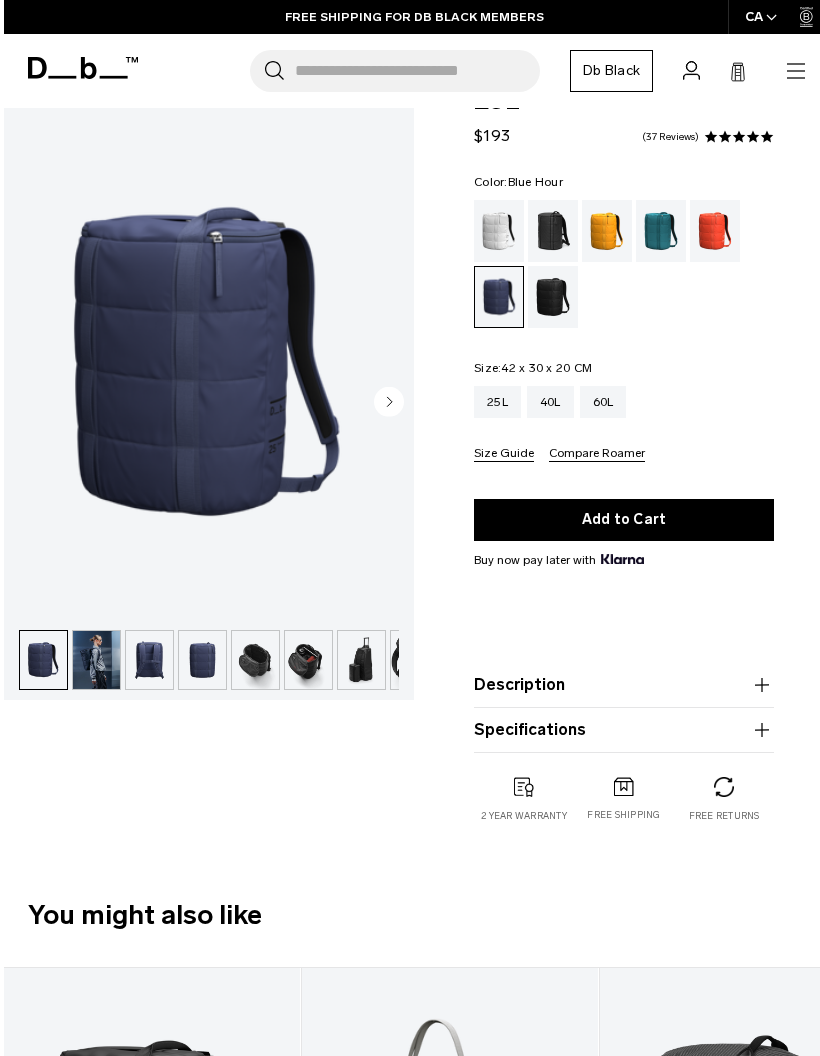 scroll, scrollTop: 0, scrollLeft: 0, axis: both 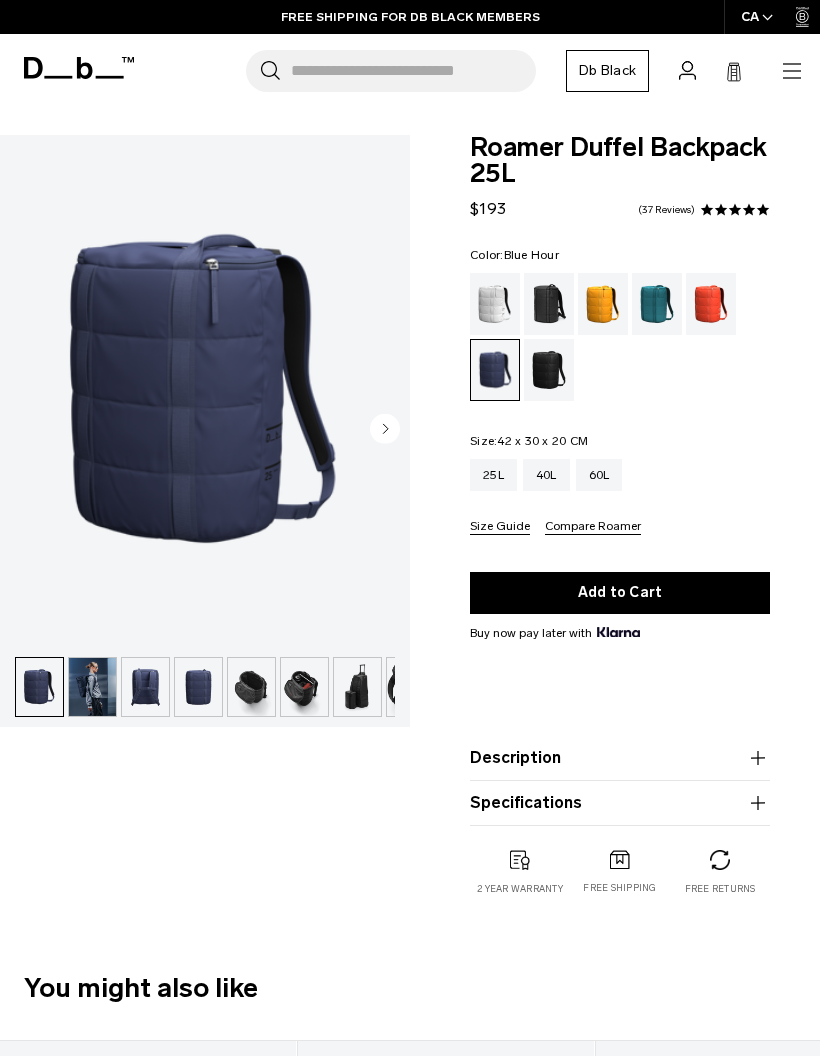 click 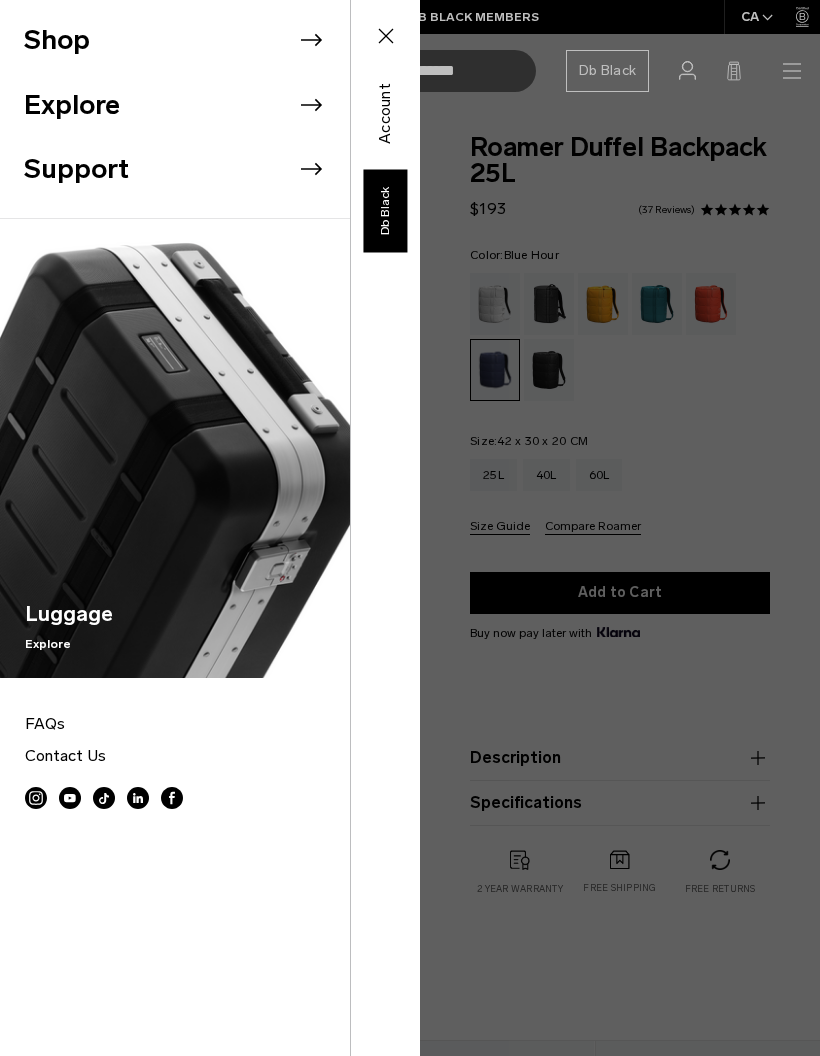 click on "Shop" at bounding box center (187, 40) 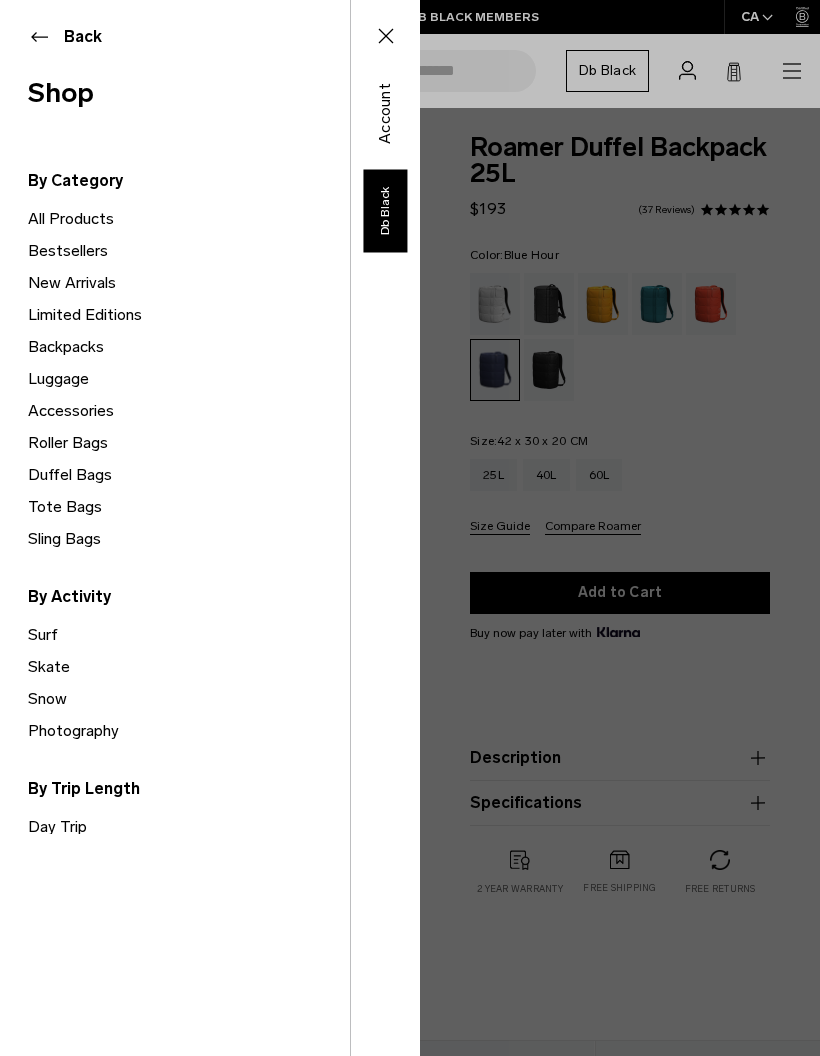 click on "Duffel Bags" at bounding box center (189, 475) 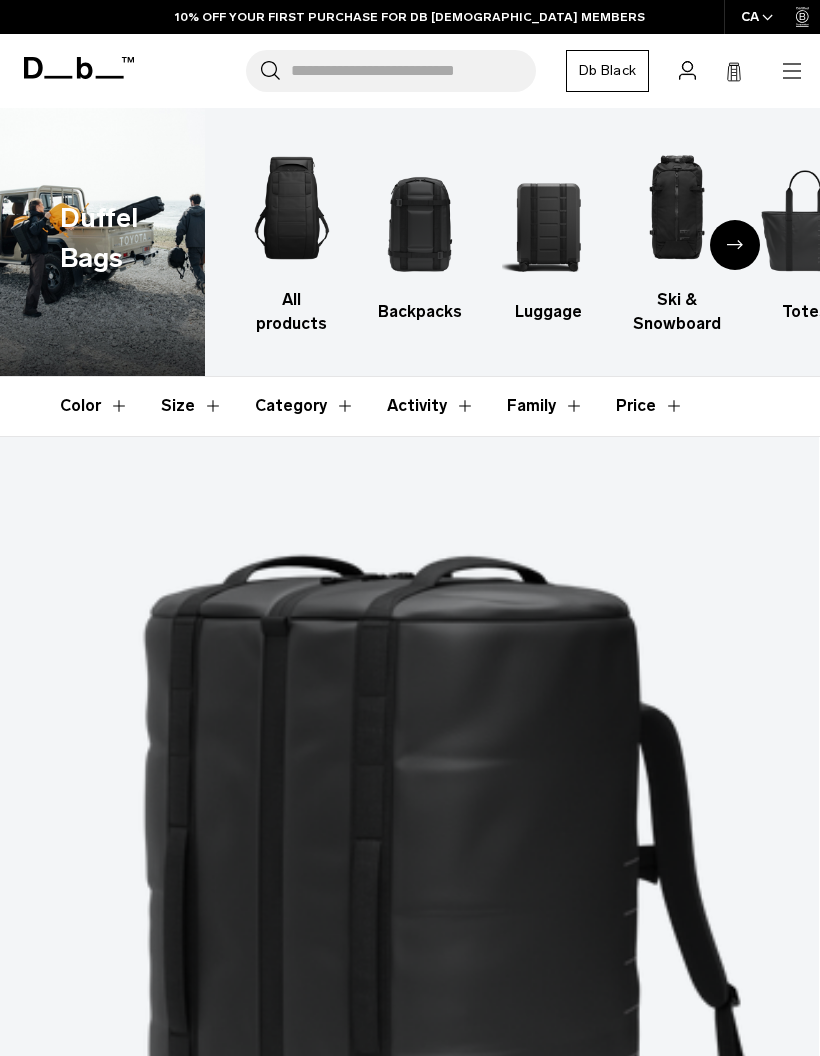 scroll, scrollTop: 0, scrollLeft: 0, axis: both 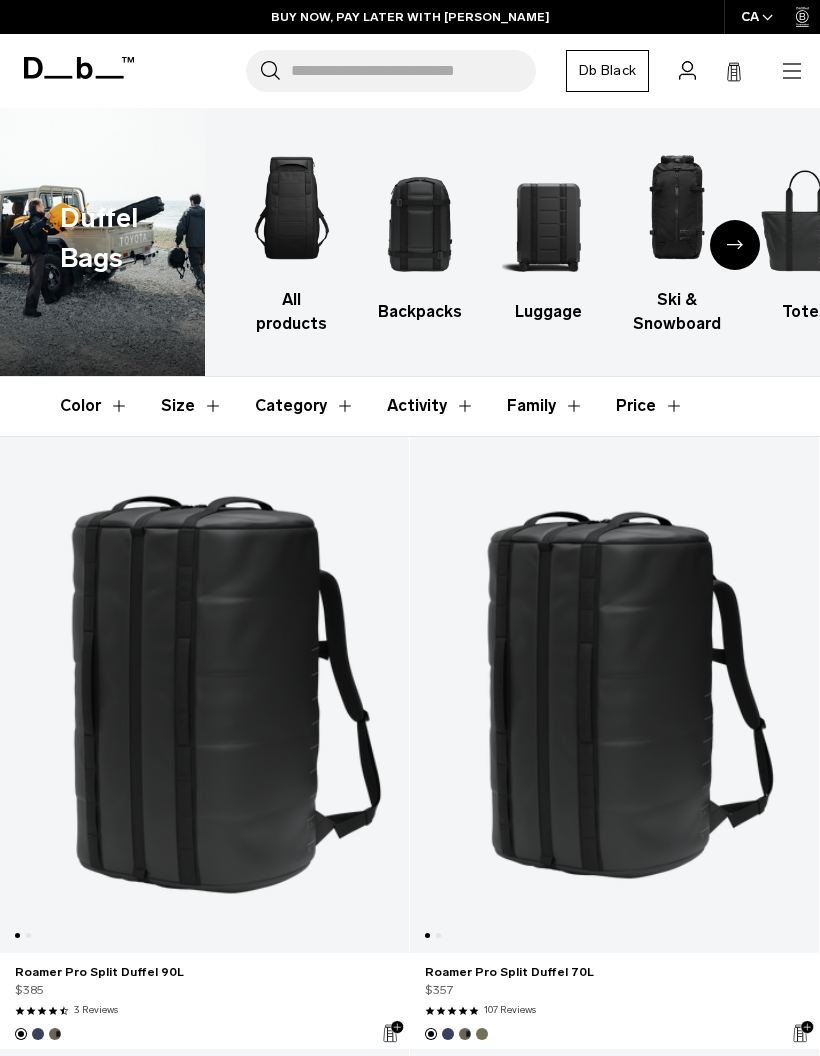 click on "Luggage" at bounding box center (548, 312) 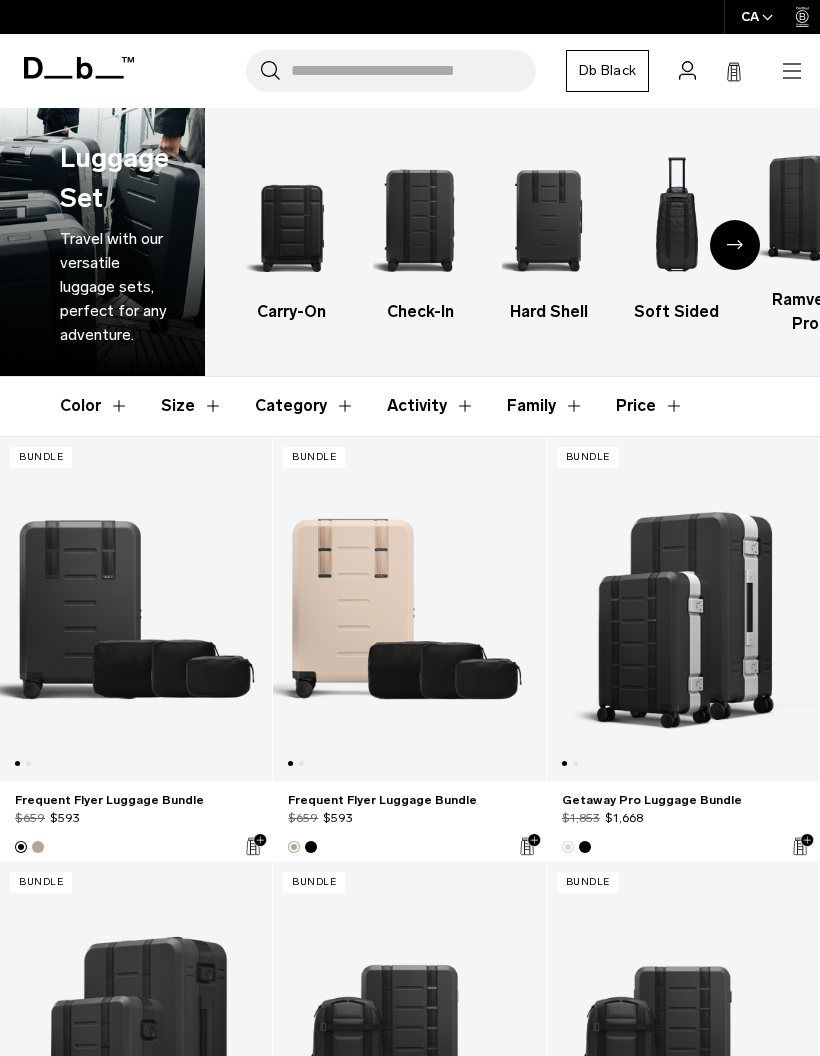 scroll, scrollTop: 0, scrollLeft: 0, axis: both 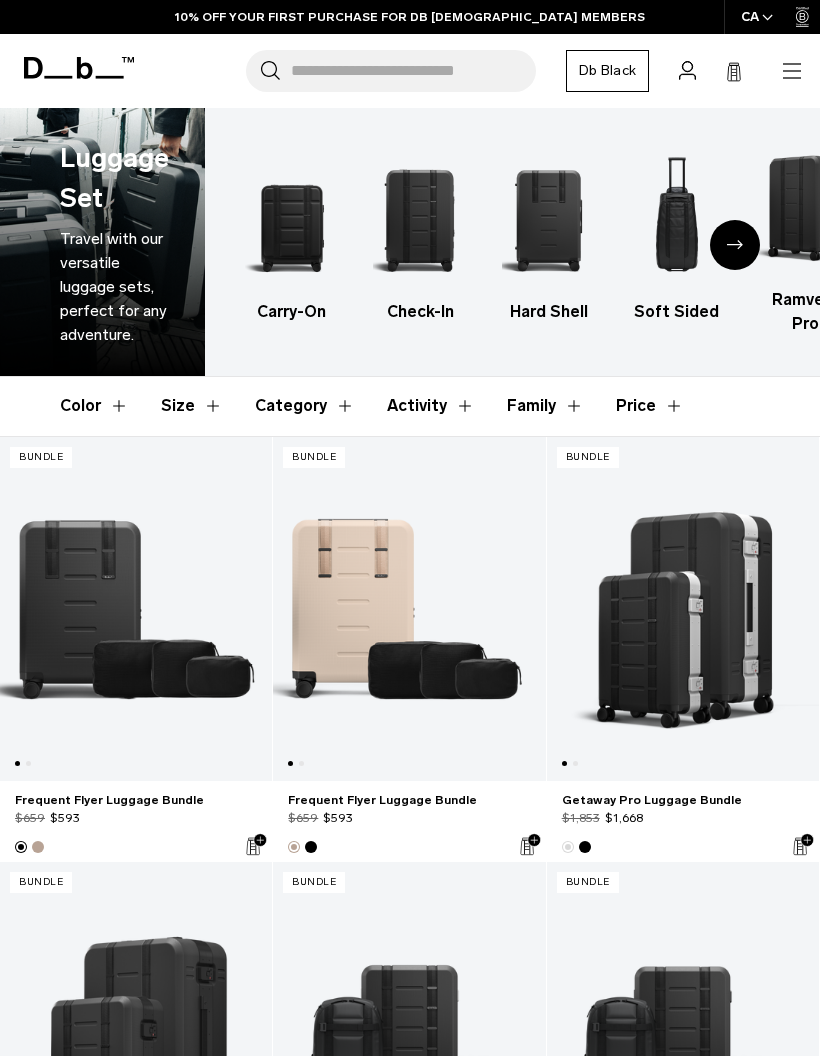 click 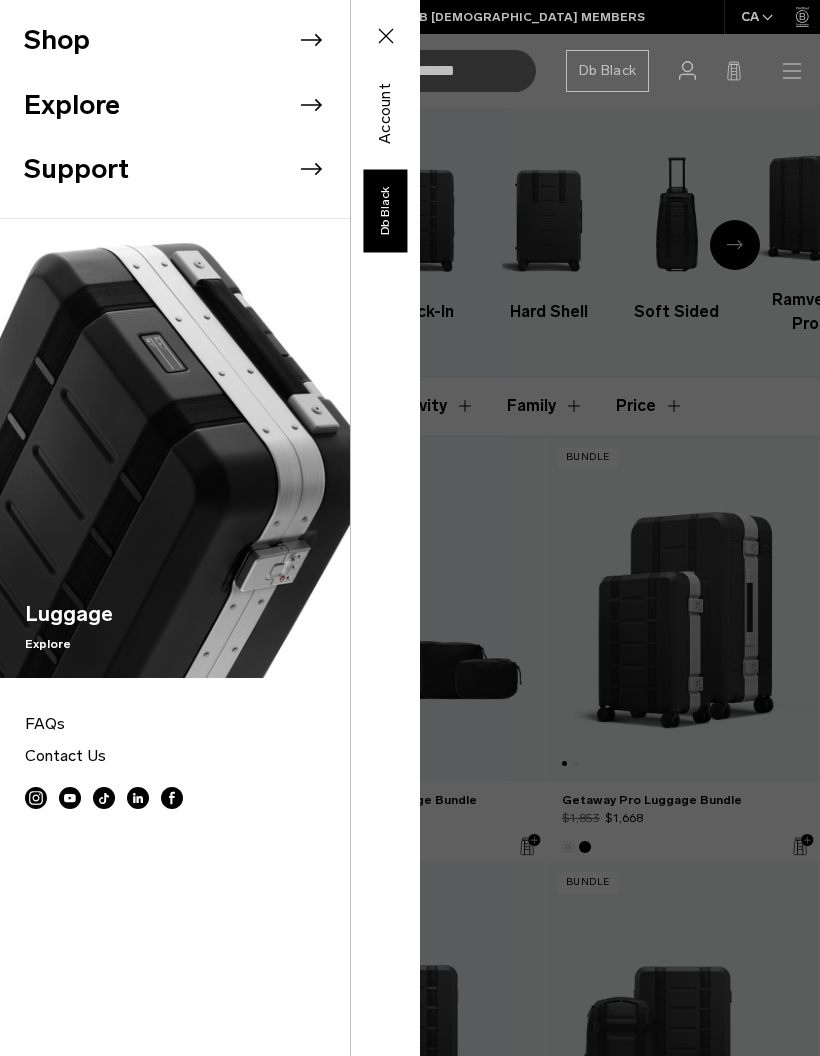 click on "Shop" at bounding box center (187, 40) 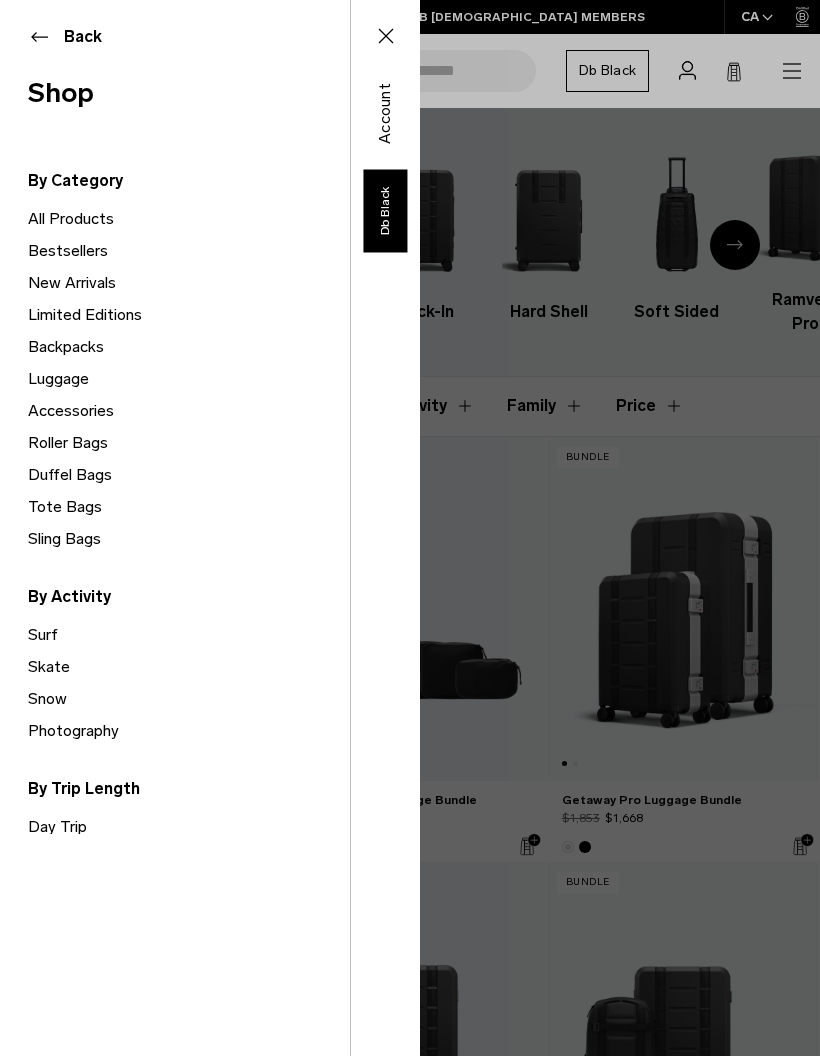 click on "Tote Bags" at bounding box center (189, 507) 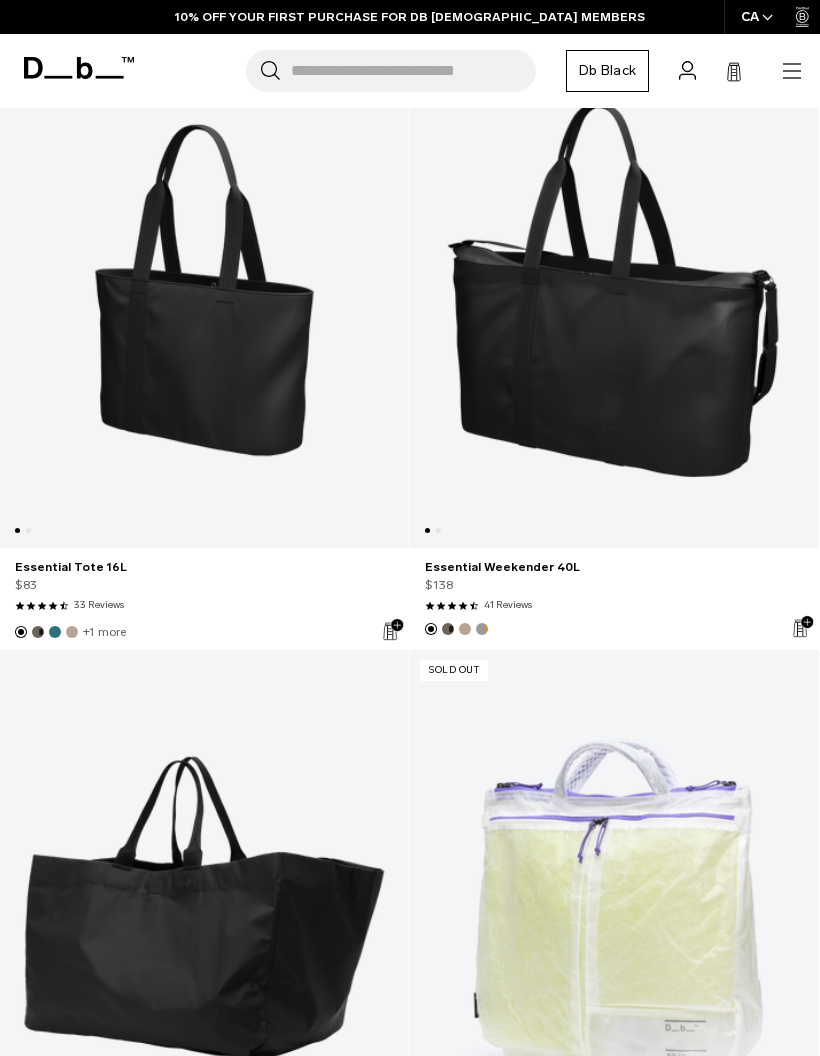 scroll, scrollTop: 405, scrollLeft: 0, axis: vertical 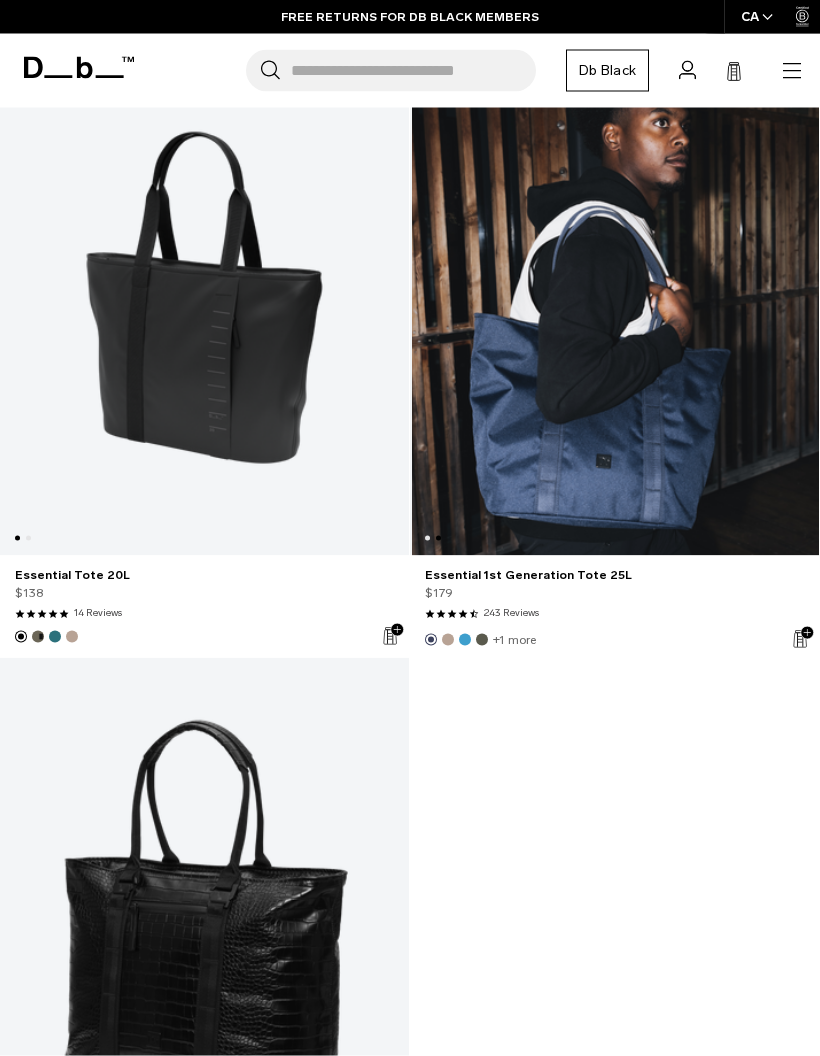 click on "+1 more" at bounding box center (614, 640) 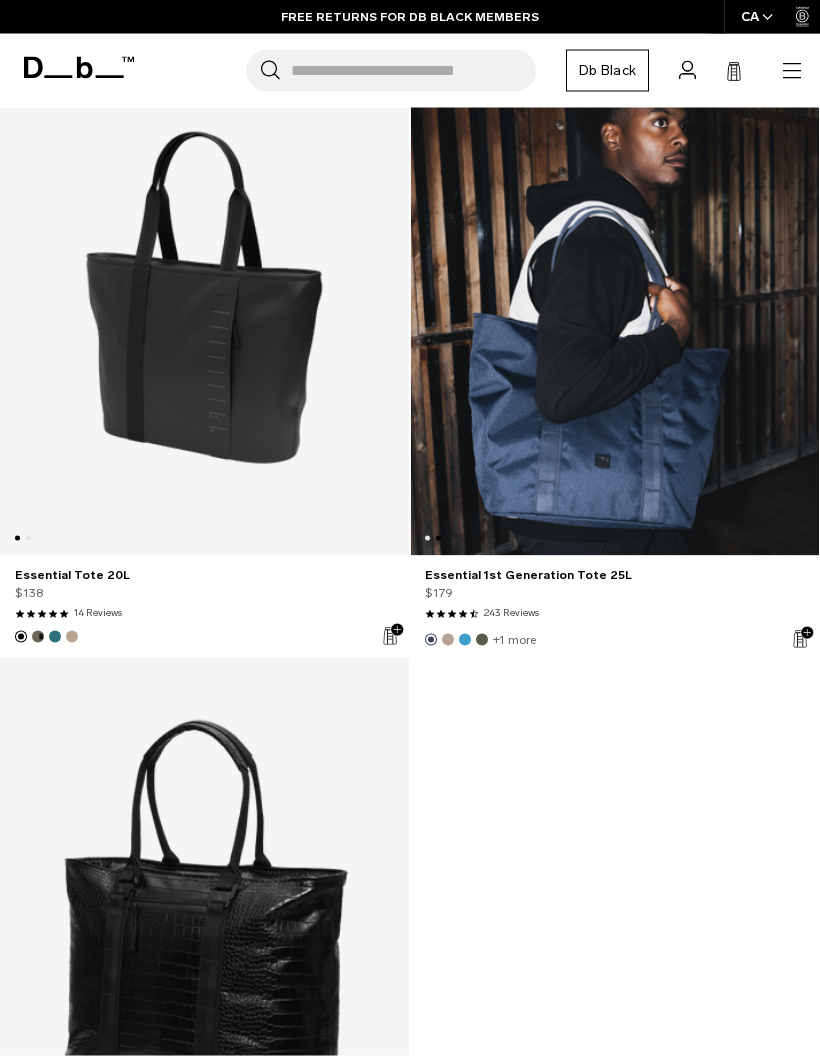 scroll, scrollTop: 0, scrollLeft: 409, axis: horizontal 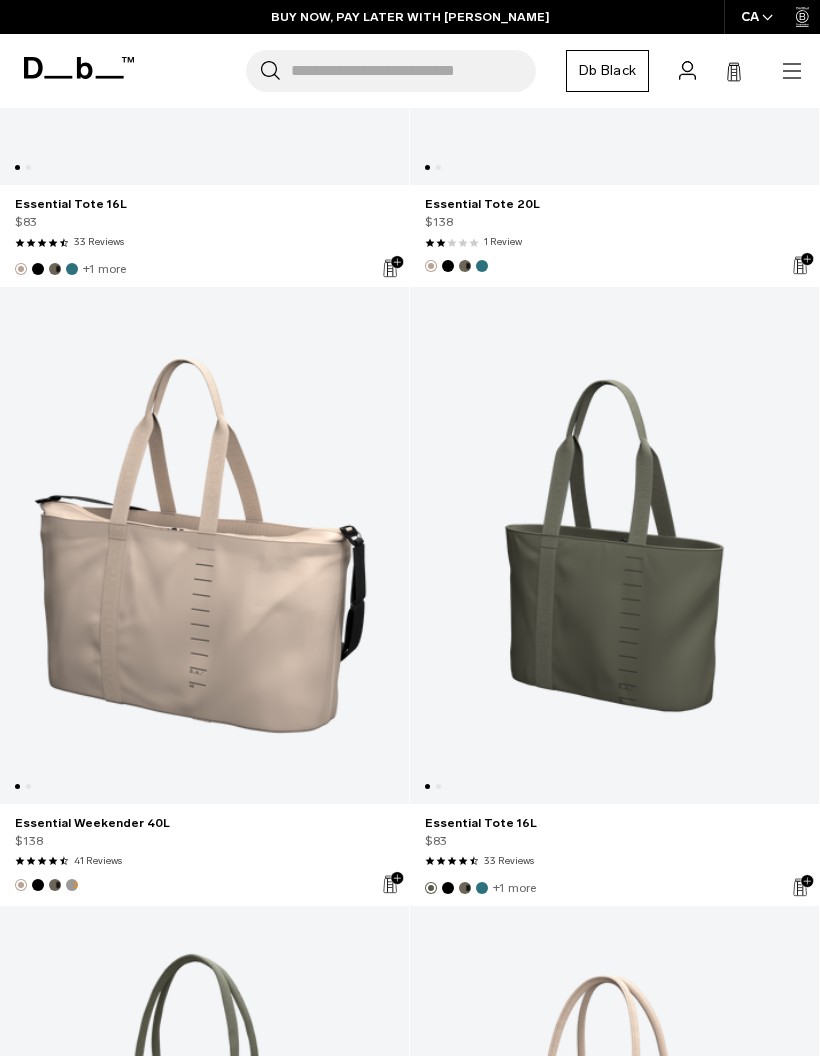 click at bounding box center (204, 545) 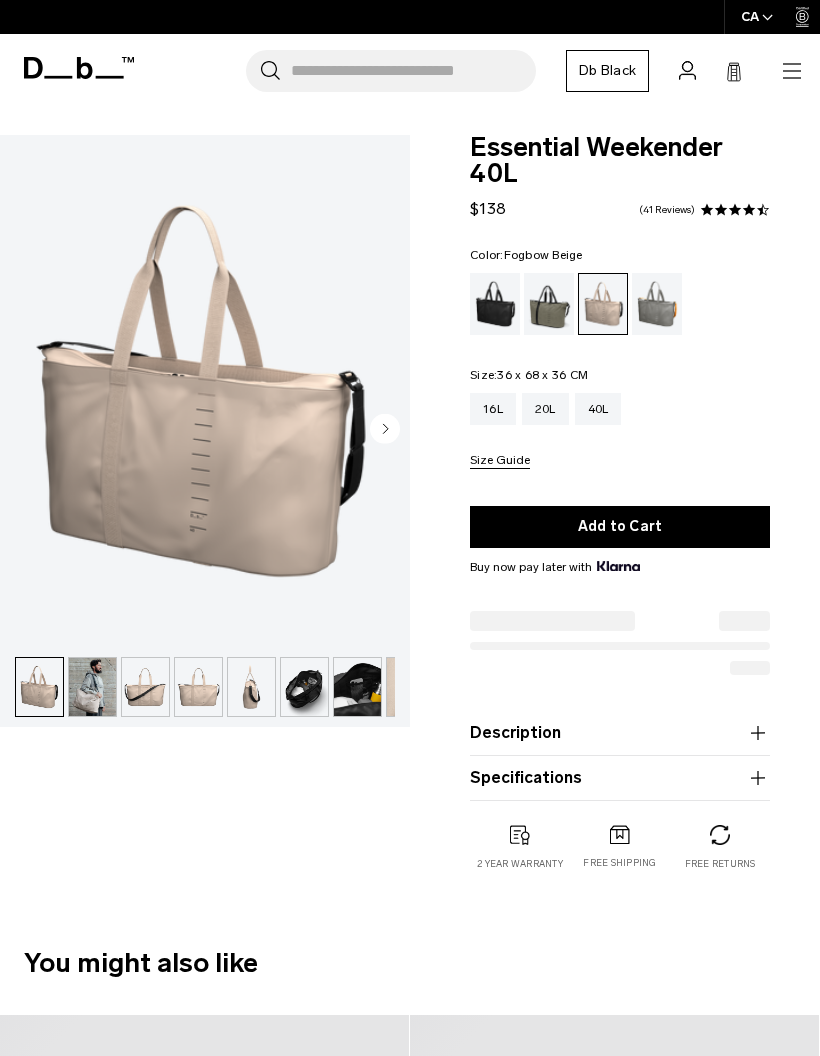 scroll, scrollTop: 0, scrollLeft: 0, axis: both 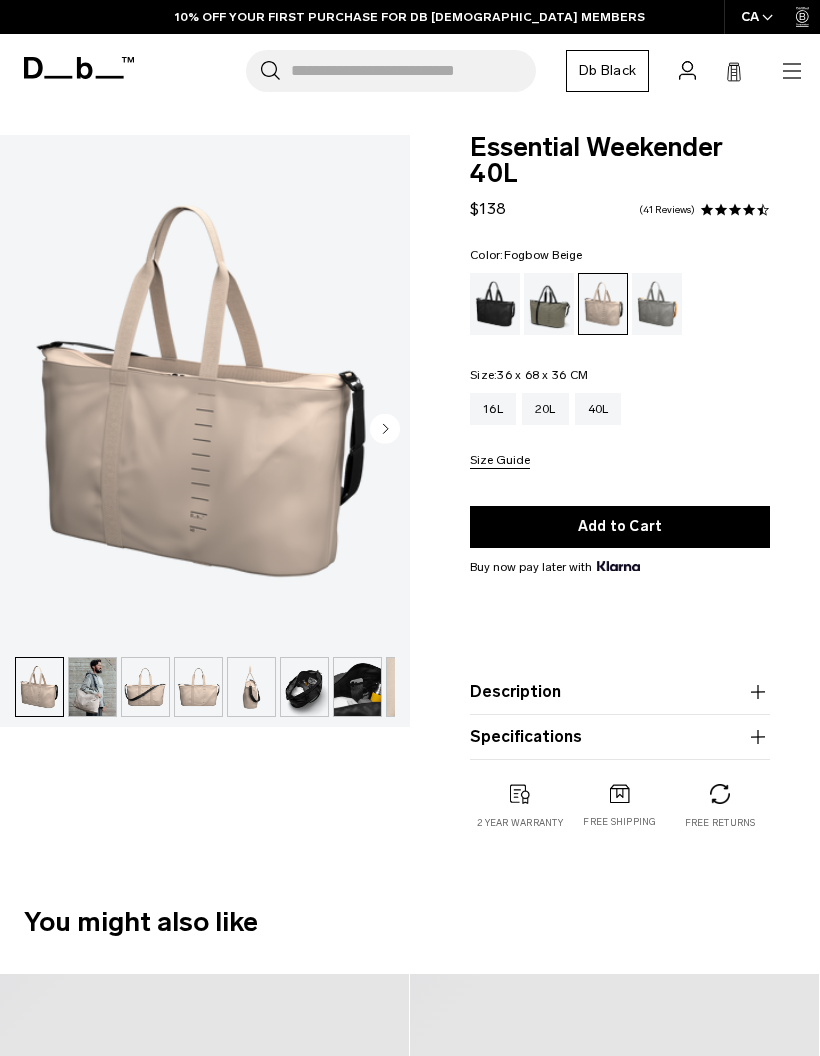 click at bounding box center (304, 687) 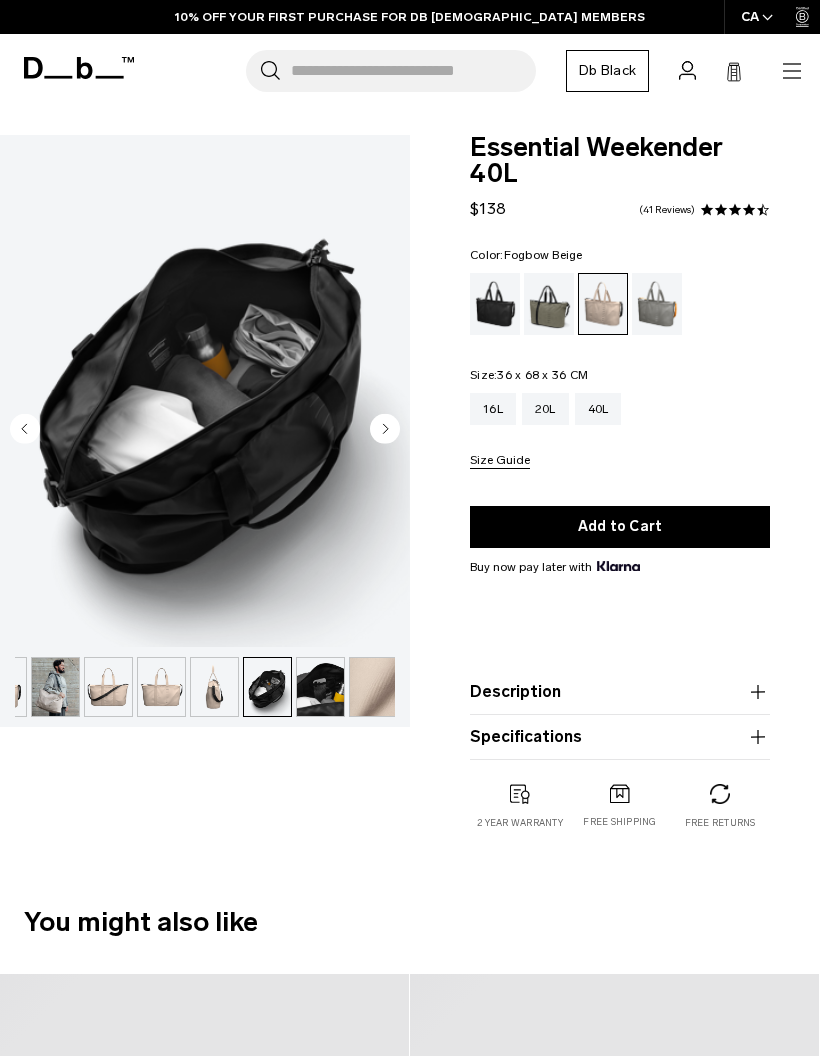 scroll, scrollTop: 0, scrollLeft: 40, axis: horizontal 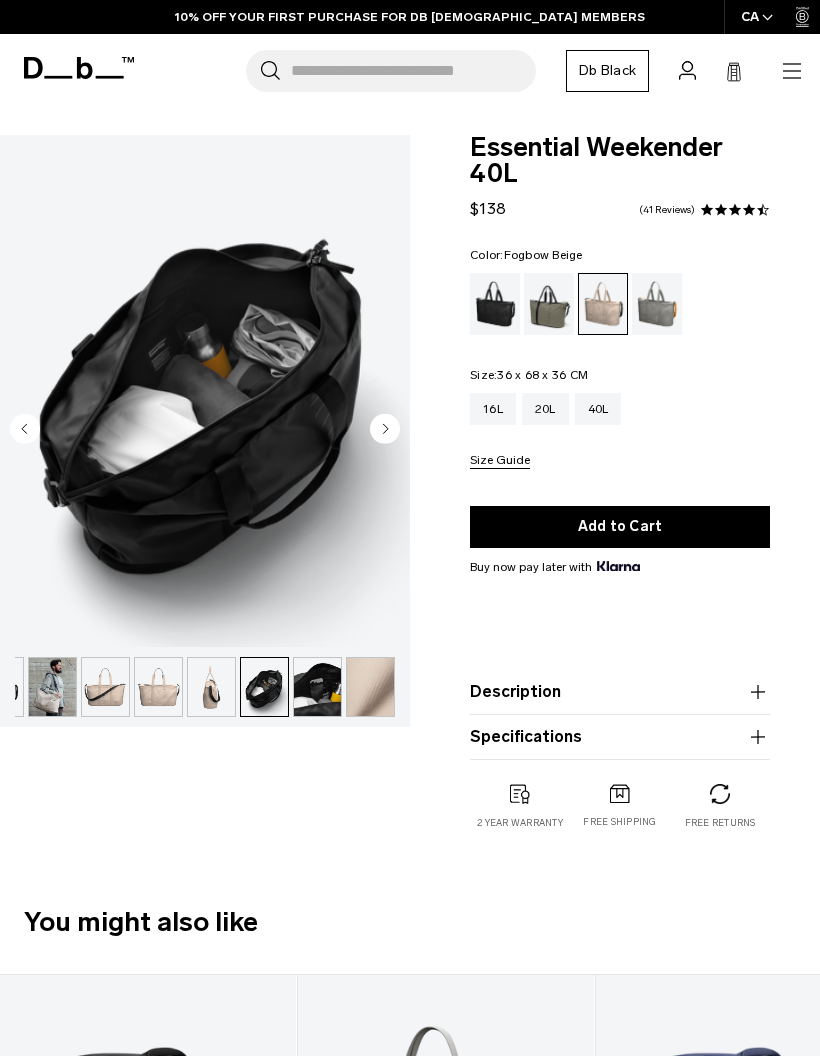 click at bounding box center (317, 687) 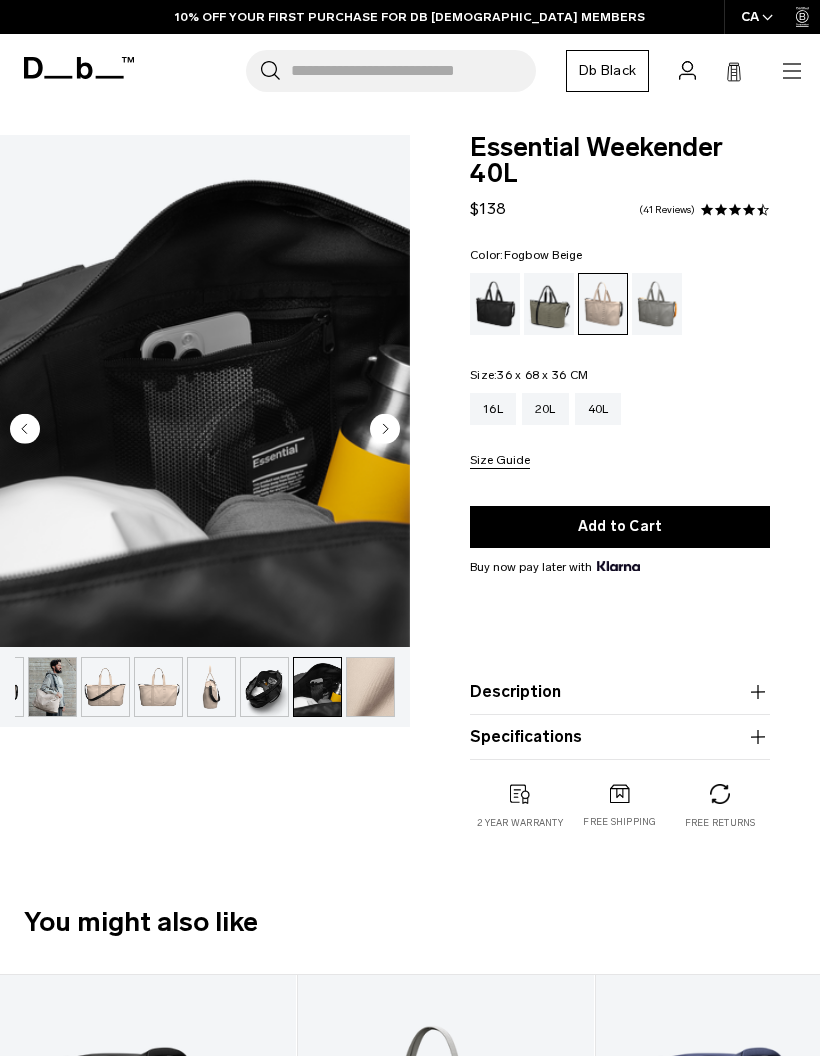 click at bounding box center (52, 687) 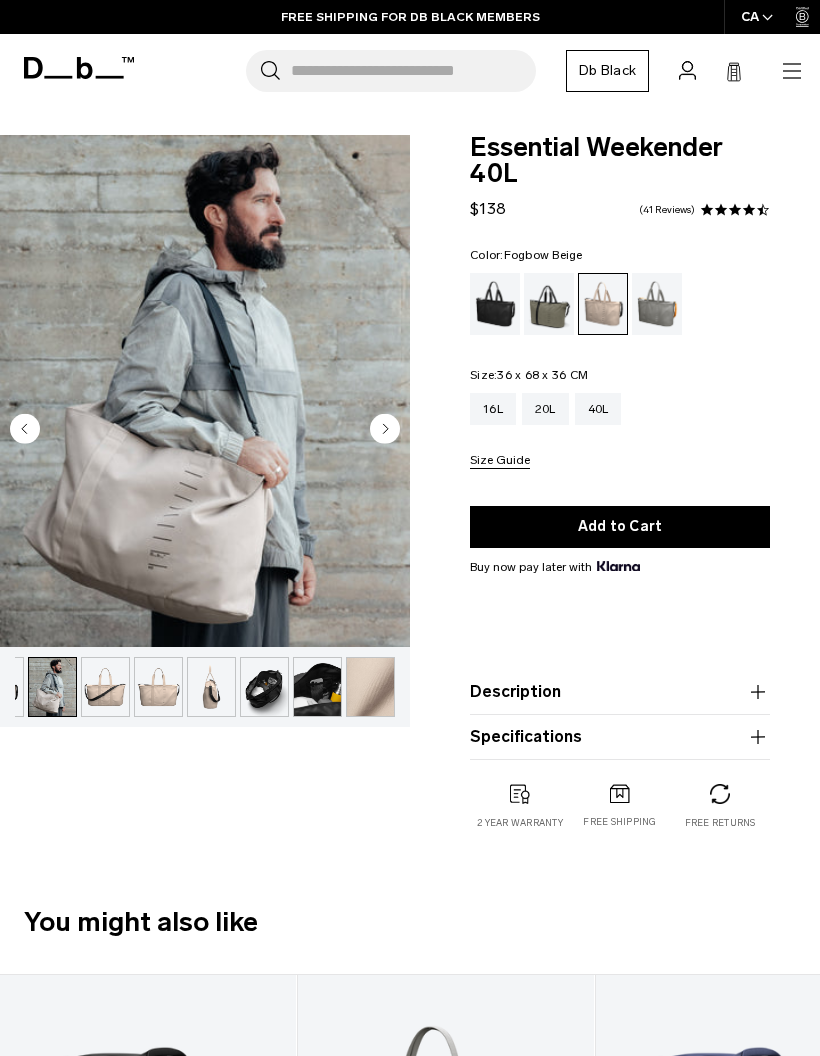 click at bounding box center [495, 304] 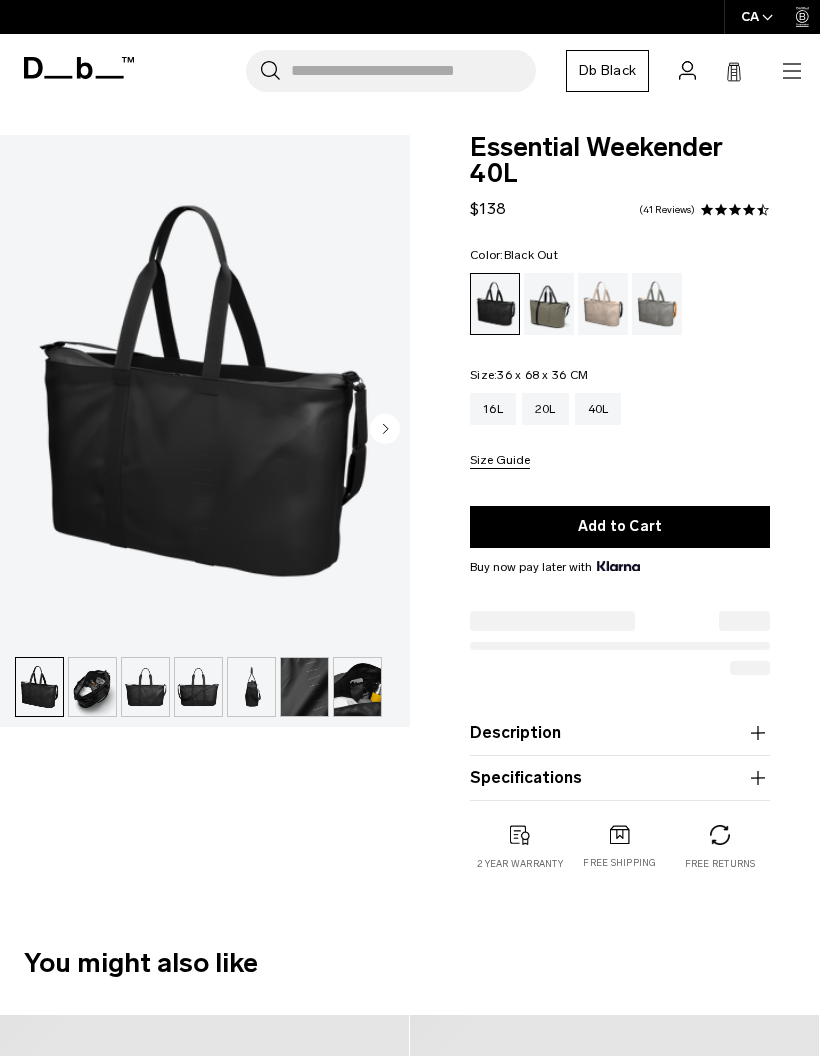 scroll, scrollTop: 0, scrollLeft: 0, axis: both 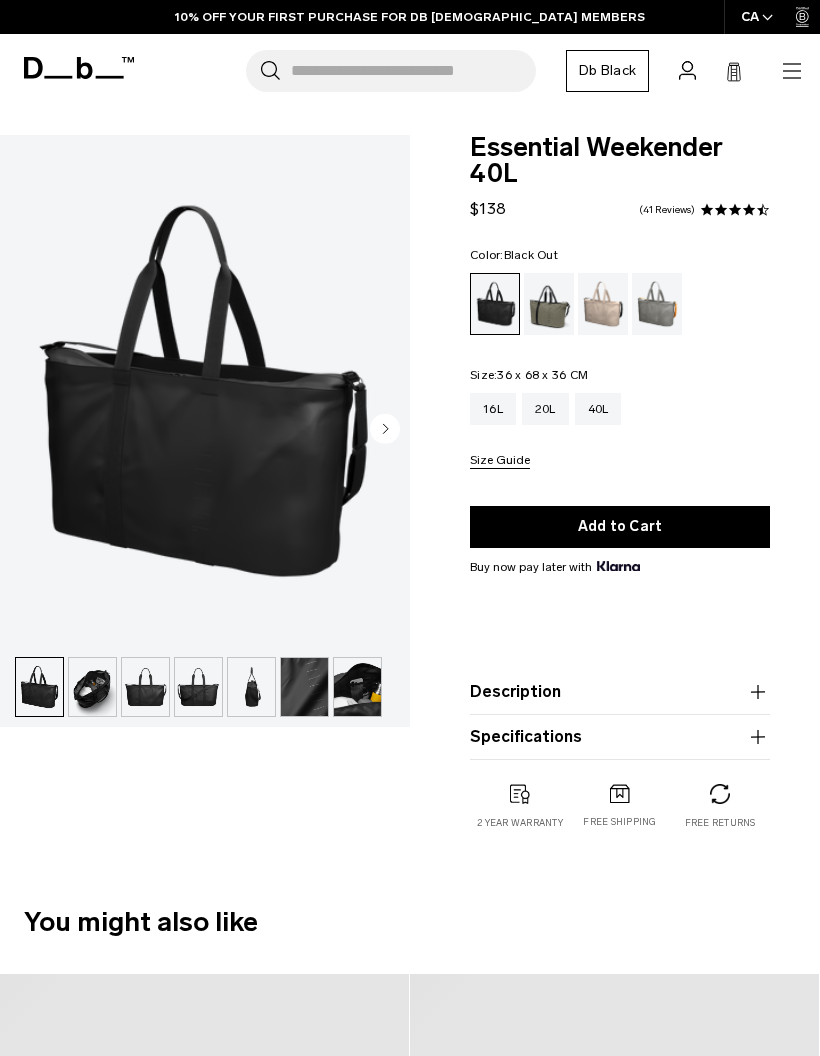 click at bounding box center (198, 687) 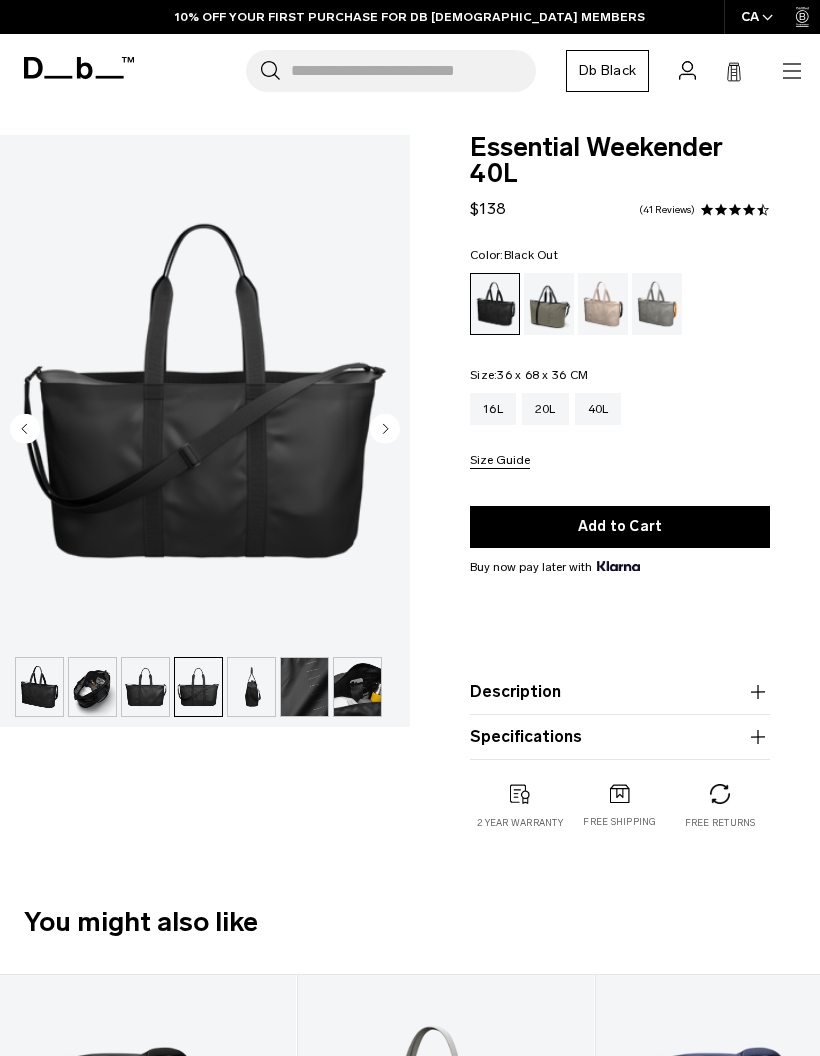 click at bounding box center (145, 687) 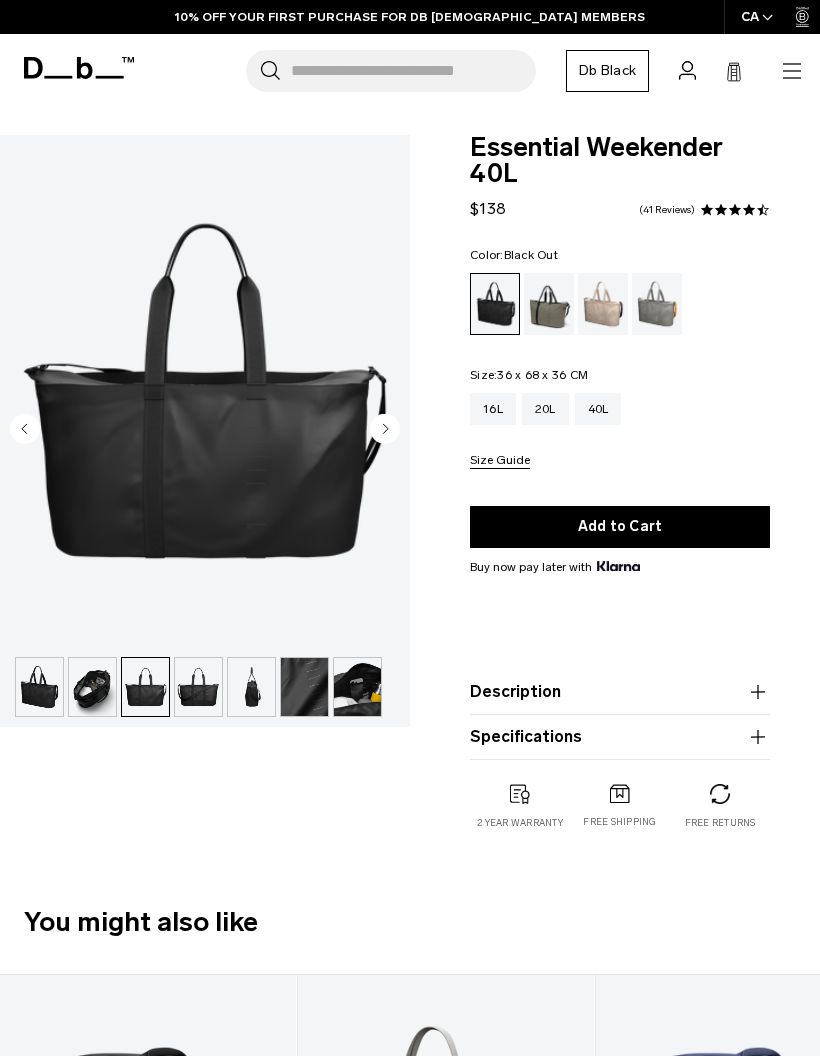 click at bounding box center (198, 687) 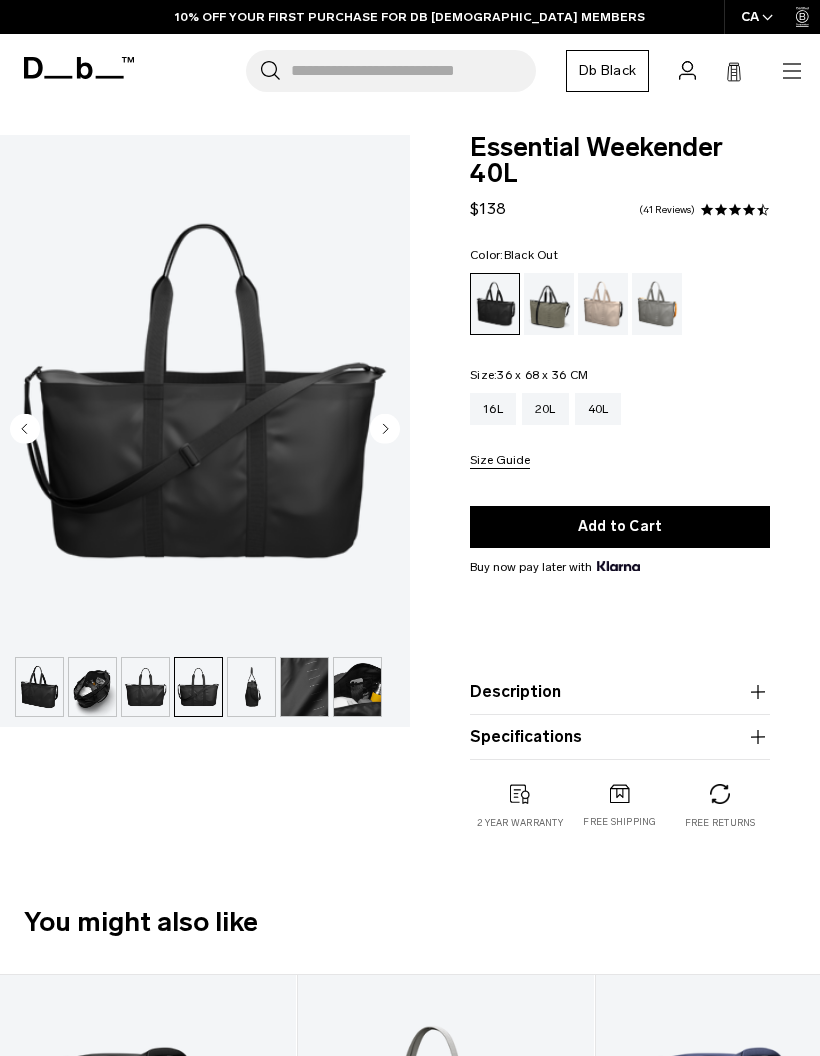 click at bounding box center (145, 687) 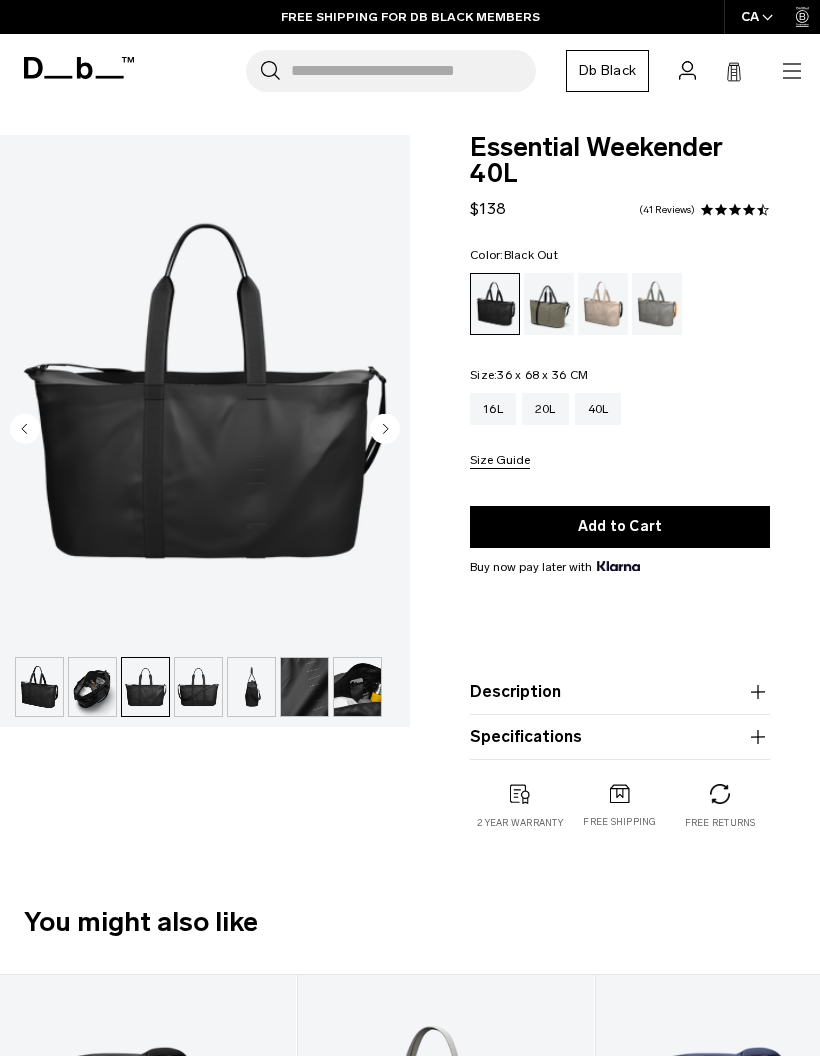 click 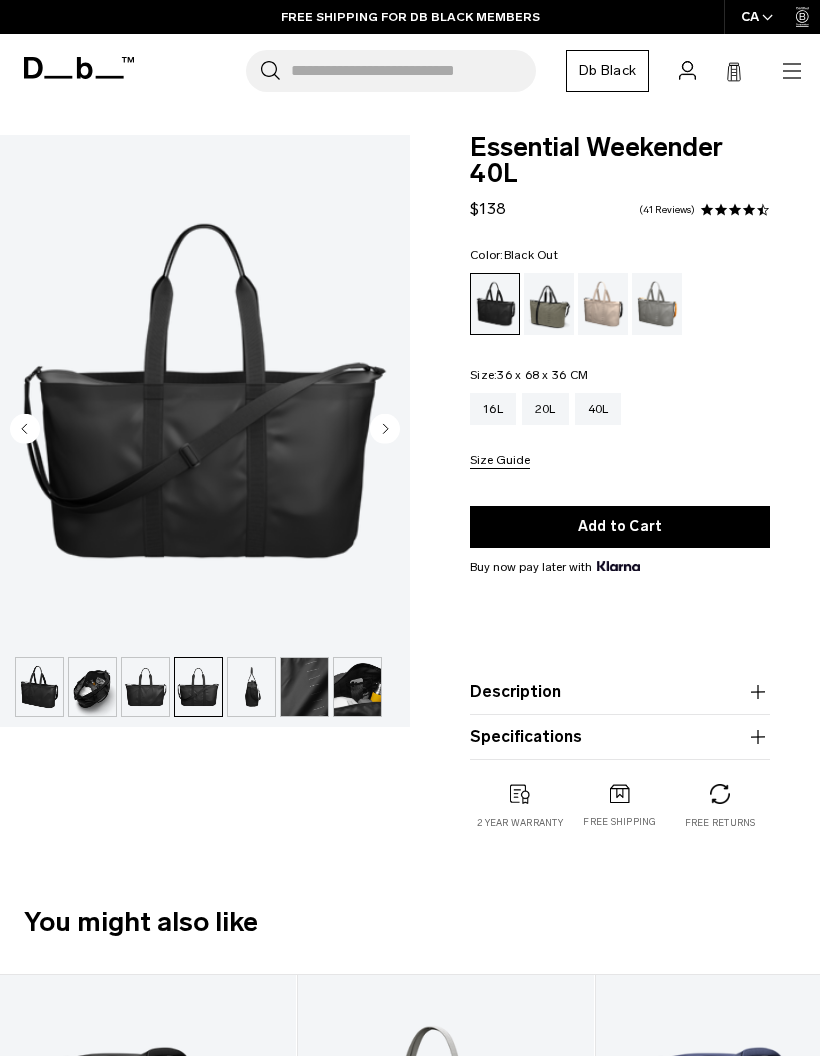 click at bounding box center (385, 431) 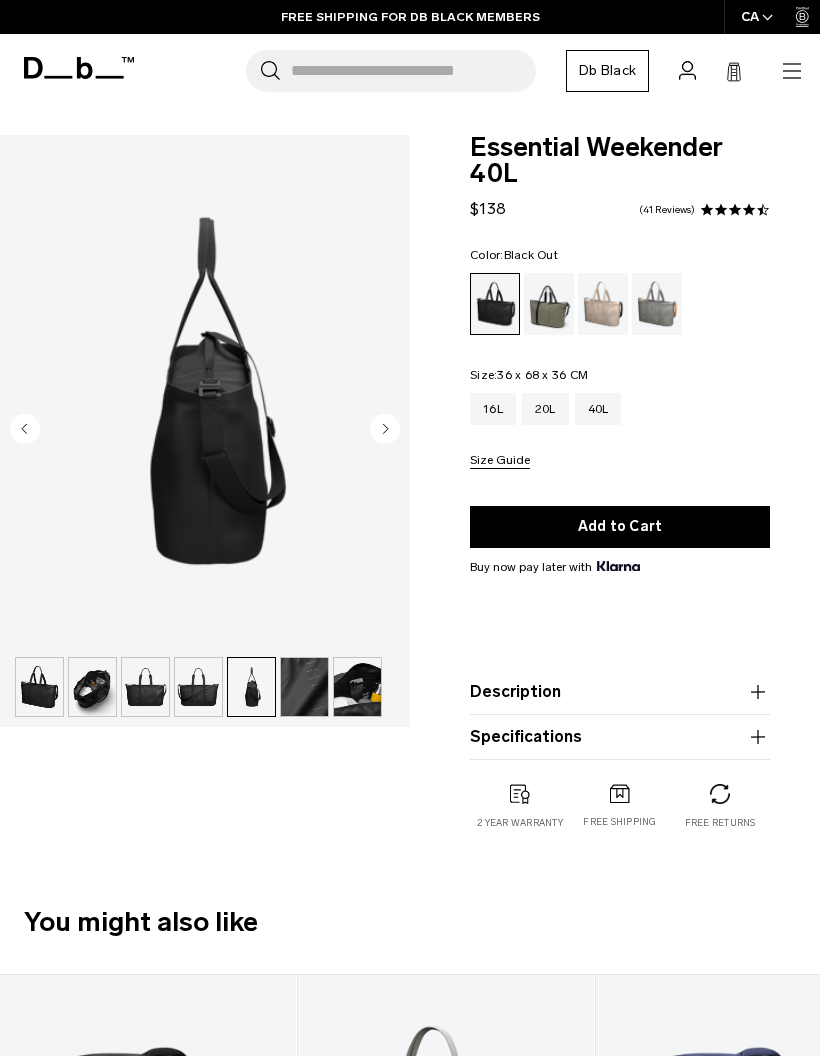 click at bounding box center (205, 391) 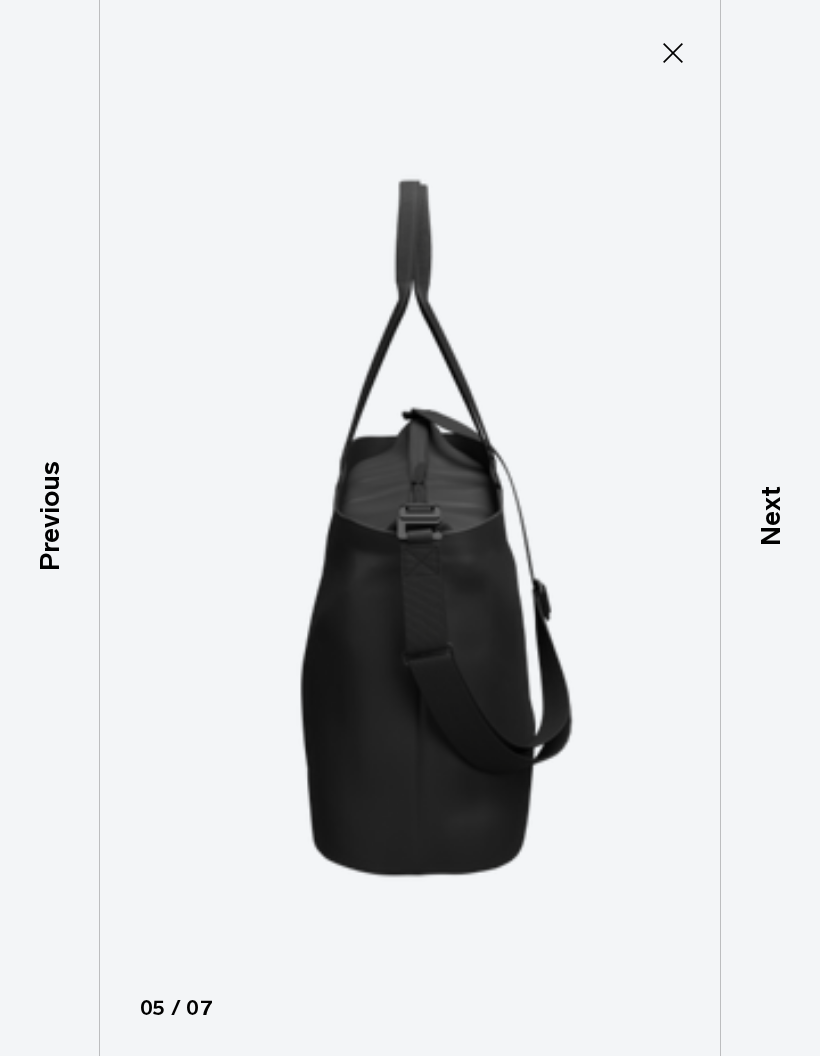 click at bounding box center [410, 528] 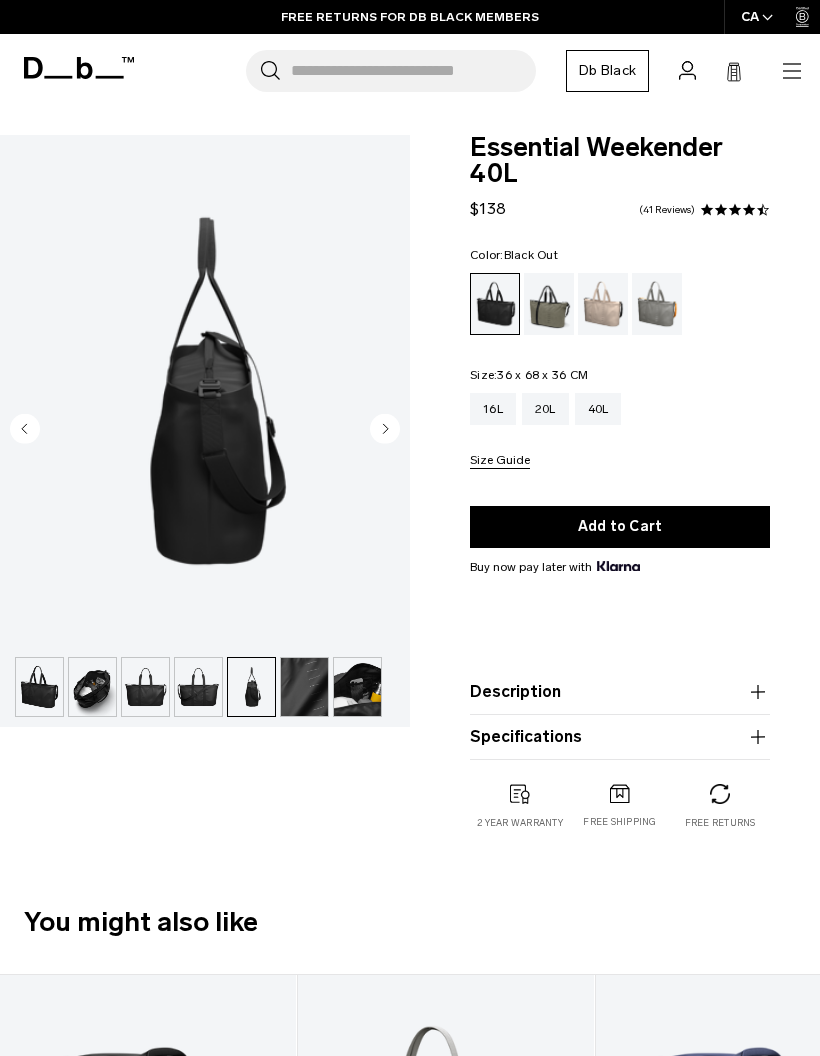 click on "Size Guide" at bounding box center [500, 461] 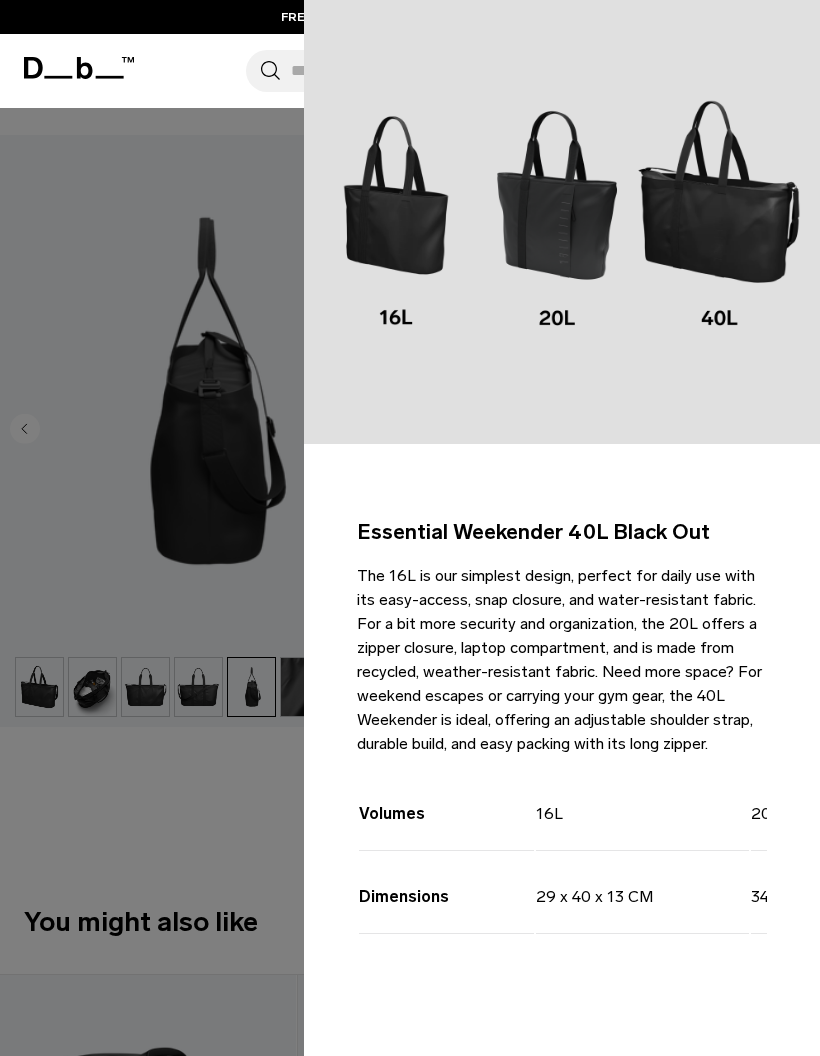 scroll, scrollTop: 71, scrollLeft: 0, axis: vertical 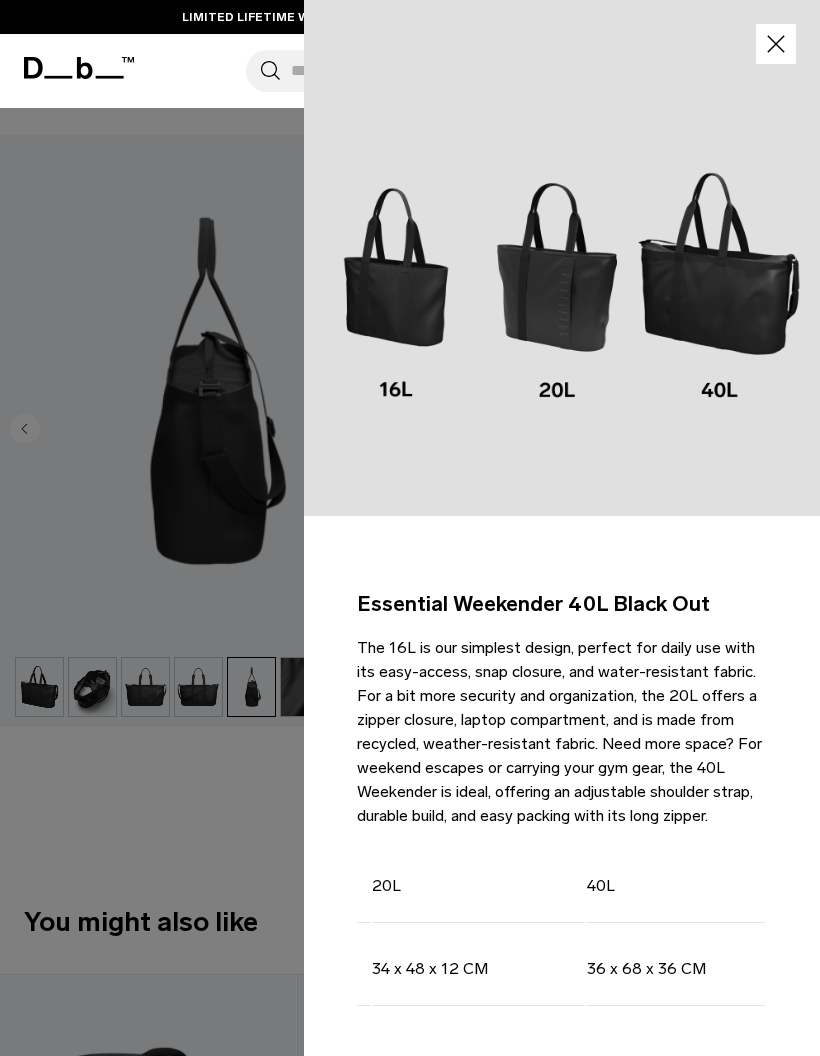 click 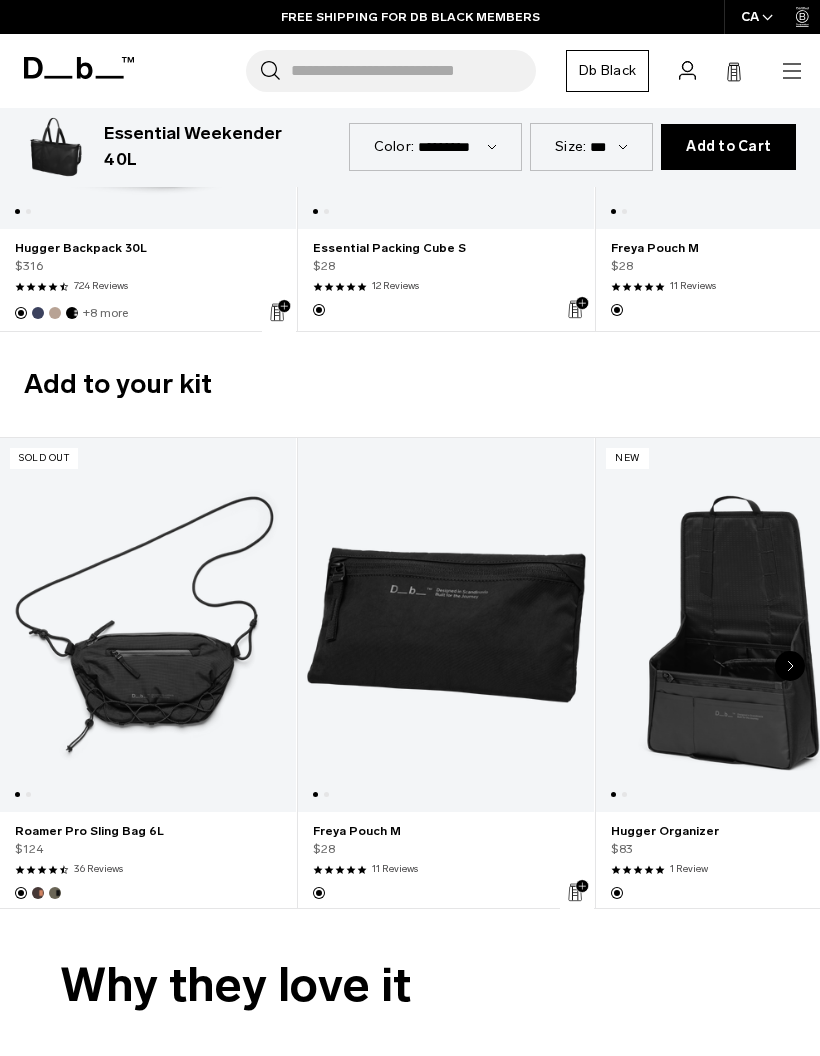 scroll, scrollTop: 3407, scrollLeft: 0, axis: vertical 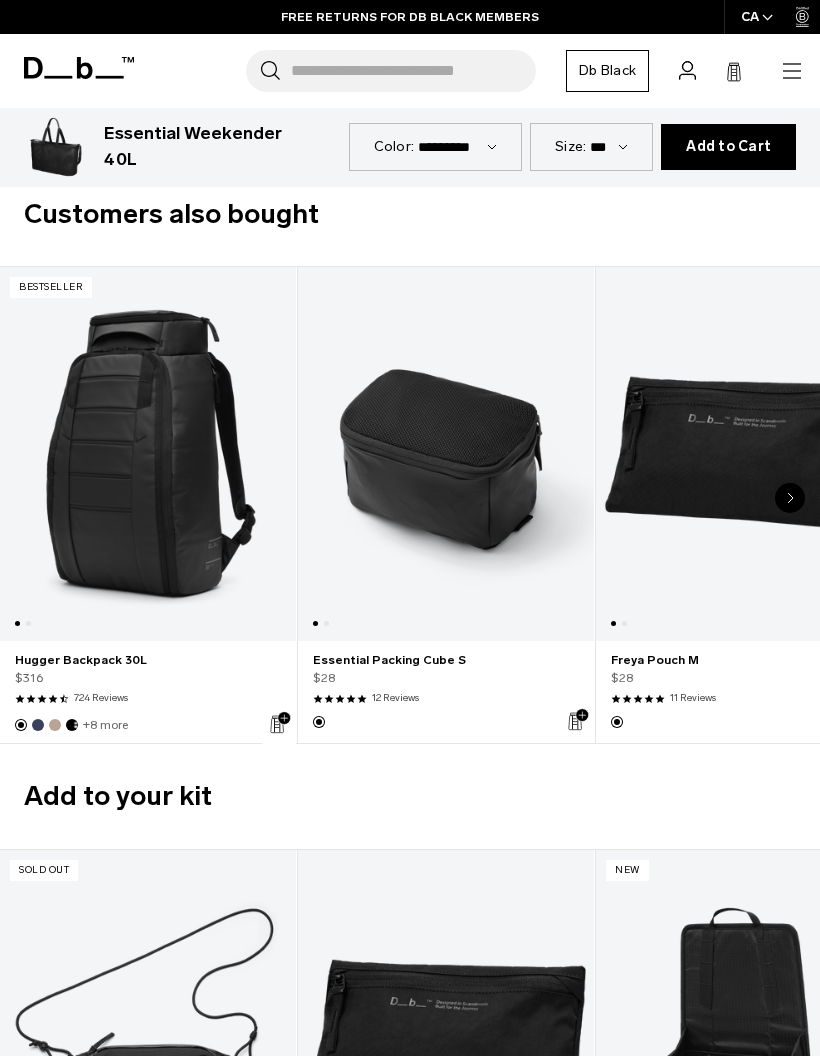 click at bounding box center (148, 454) 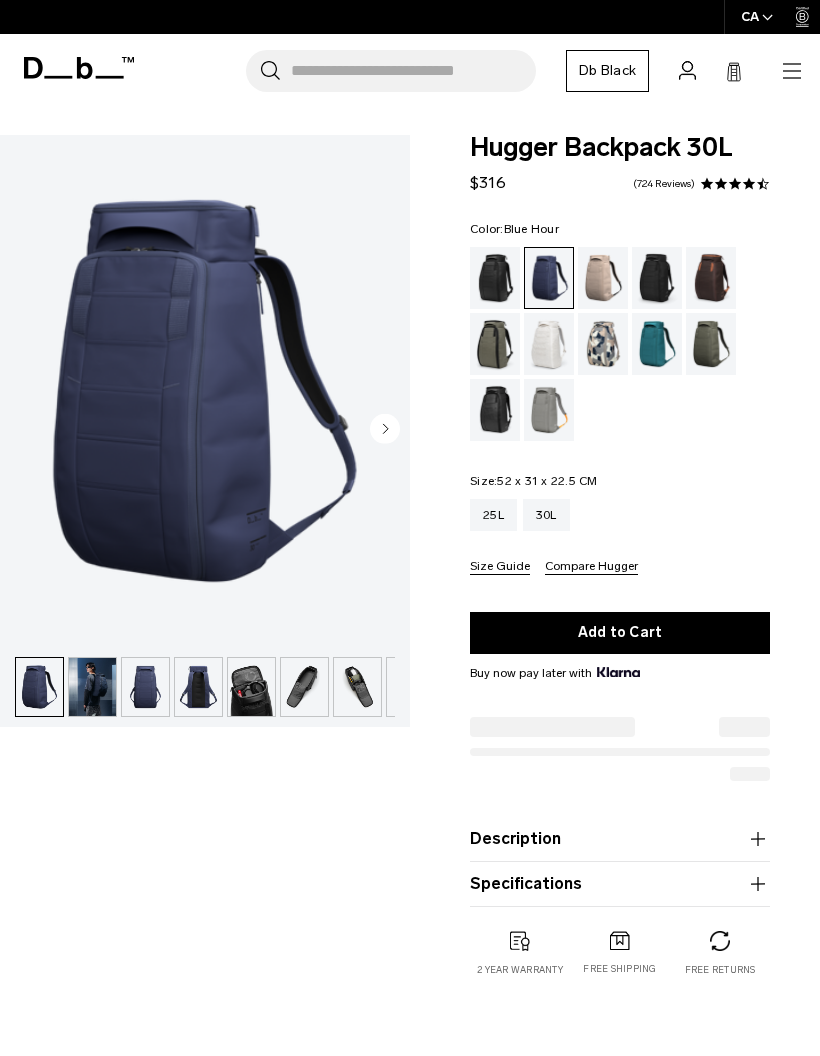 scroll, scrollTop: 0, scrollLeft: 0, axis: both 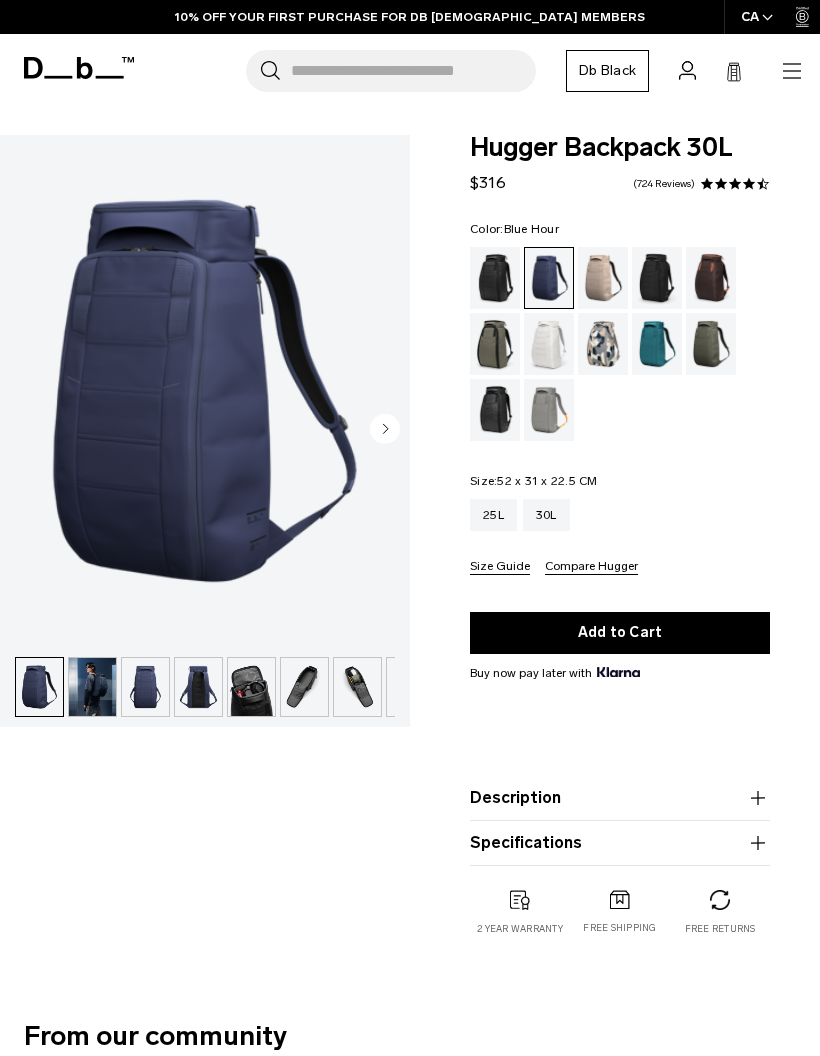 click at bounding box center (304, 687) 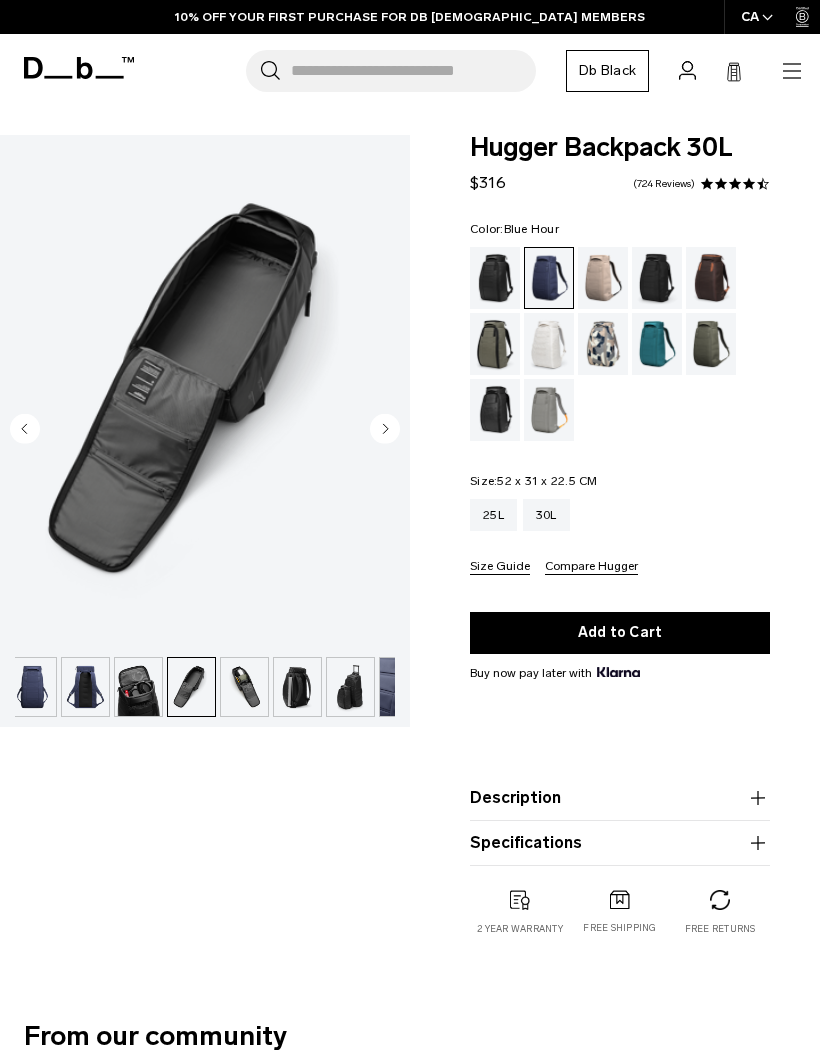 scroll, scrollTop: 0, scrollLeft: 146, axis: horizontal 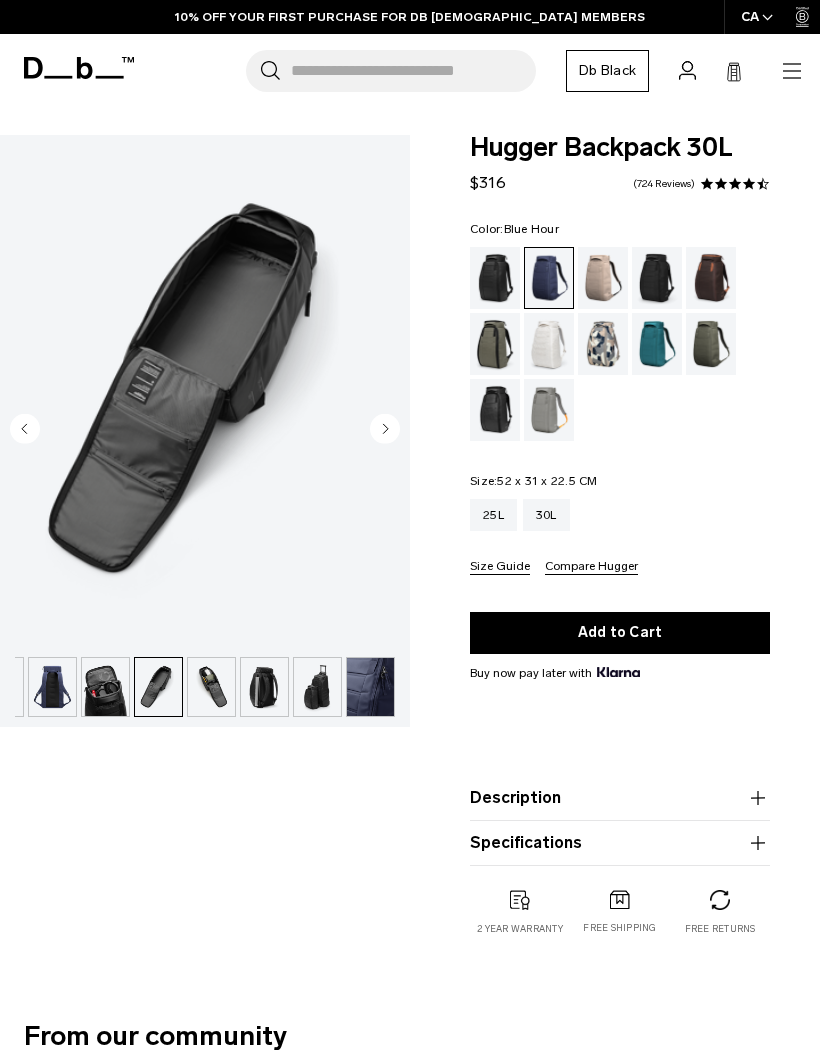 click at bounding box center (264, 687) 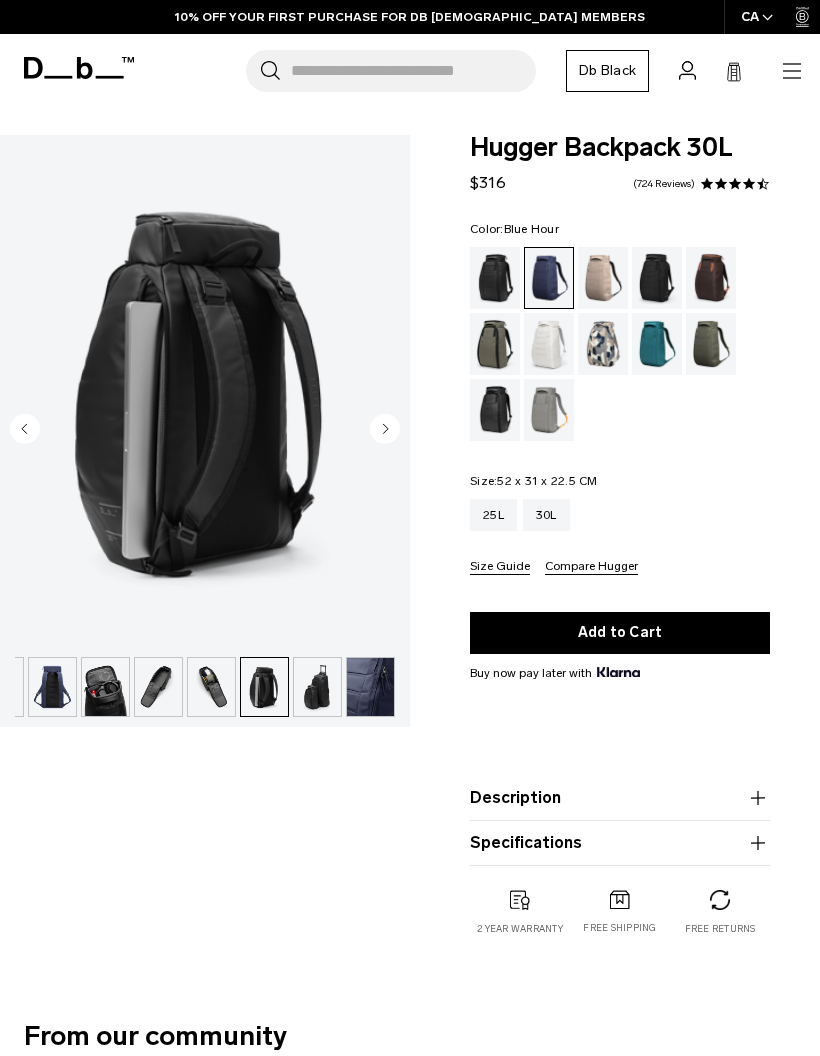 click at bounding box center [105, 687] 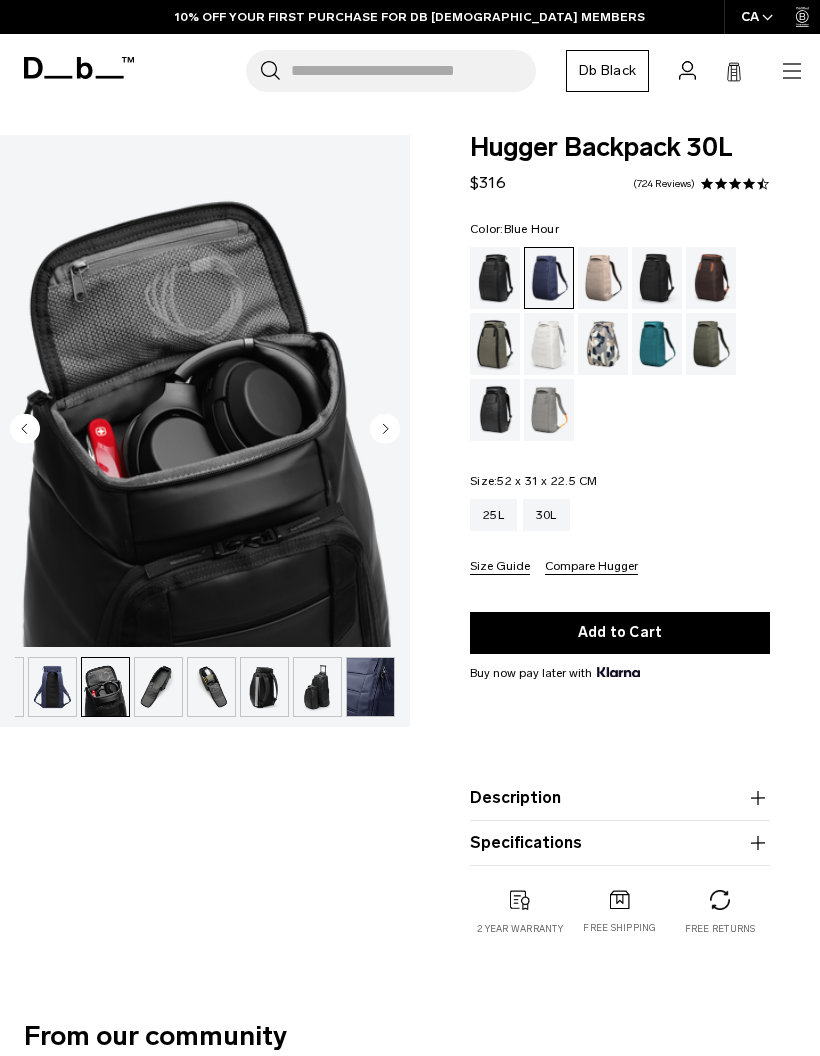 click at bounding box center [52, 687] 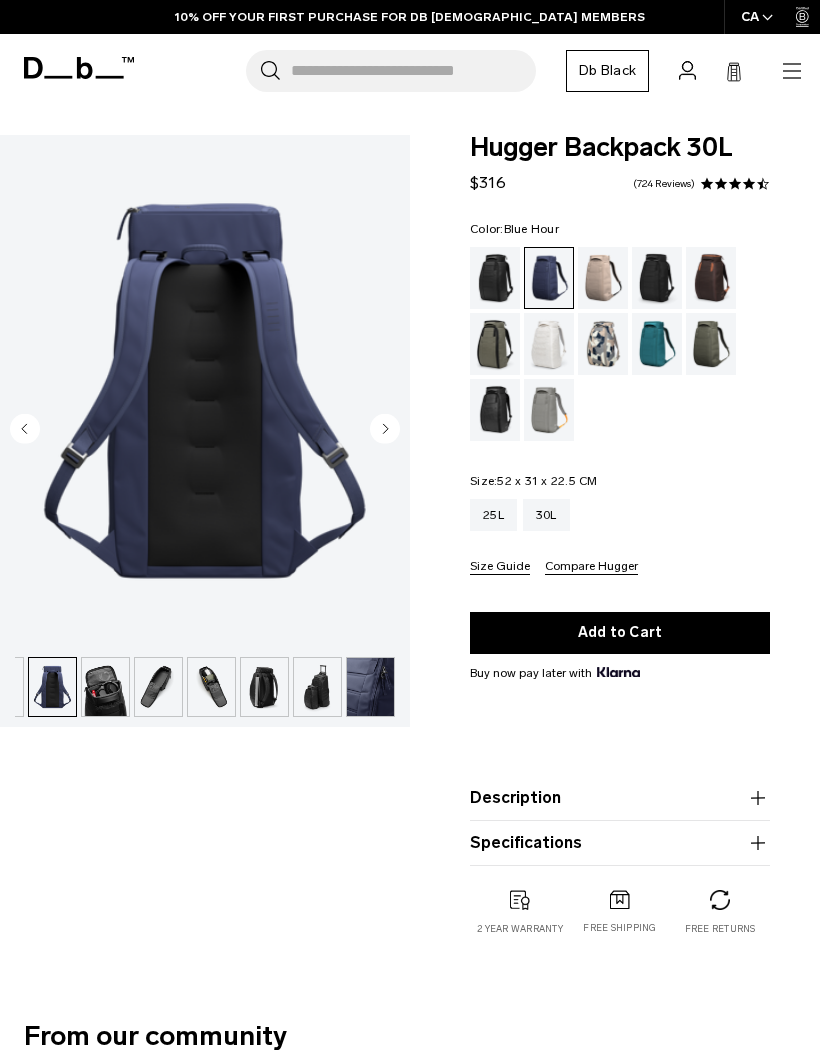 click at bounding box center (370, 687) 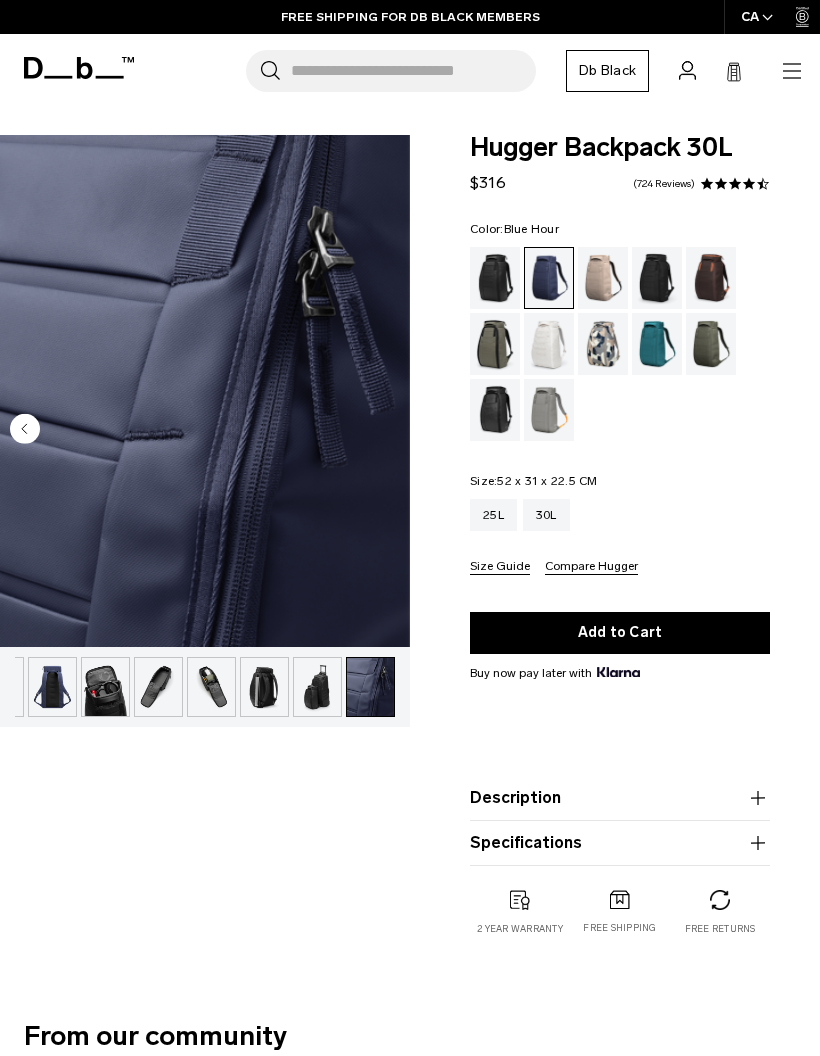 click at bounding box center [370, 687] 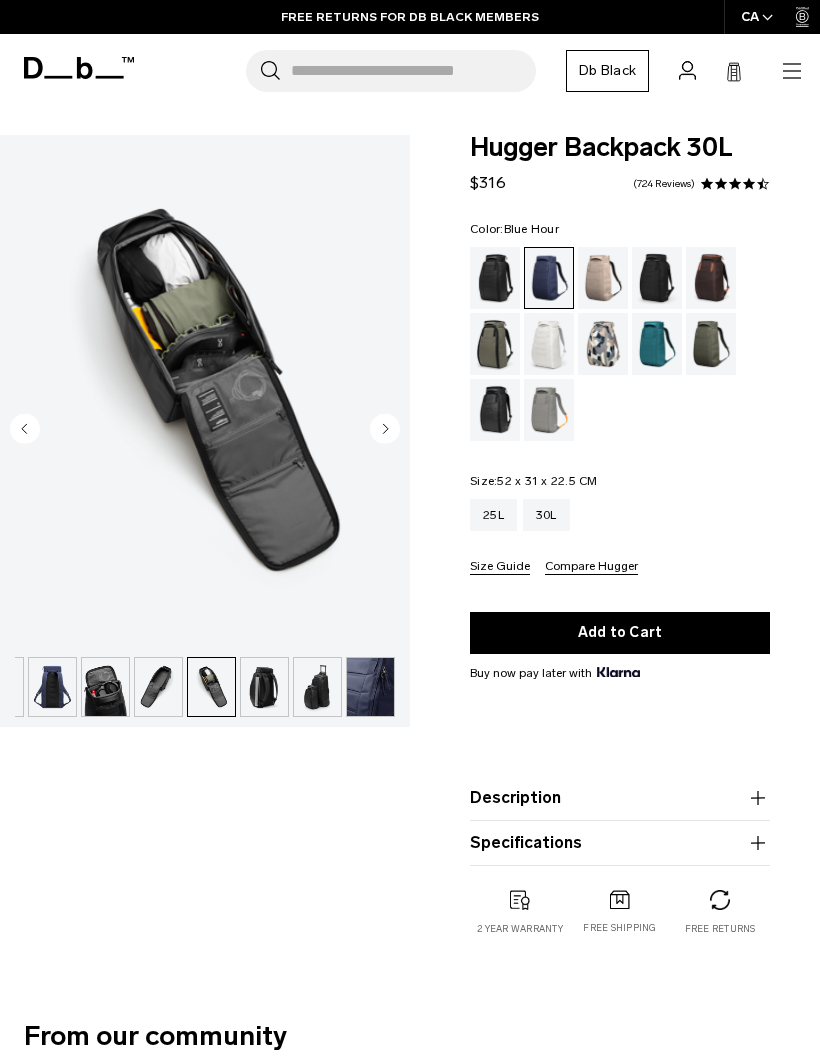 scroll, scrollTop: 896, scrollLeft: 0, axis: vertical 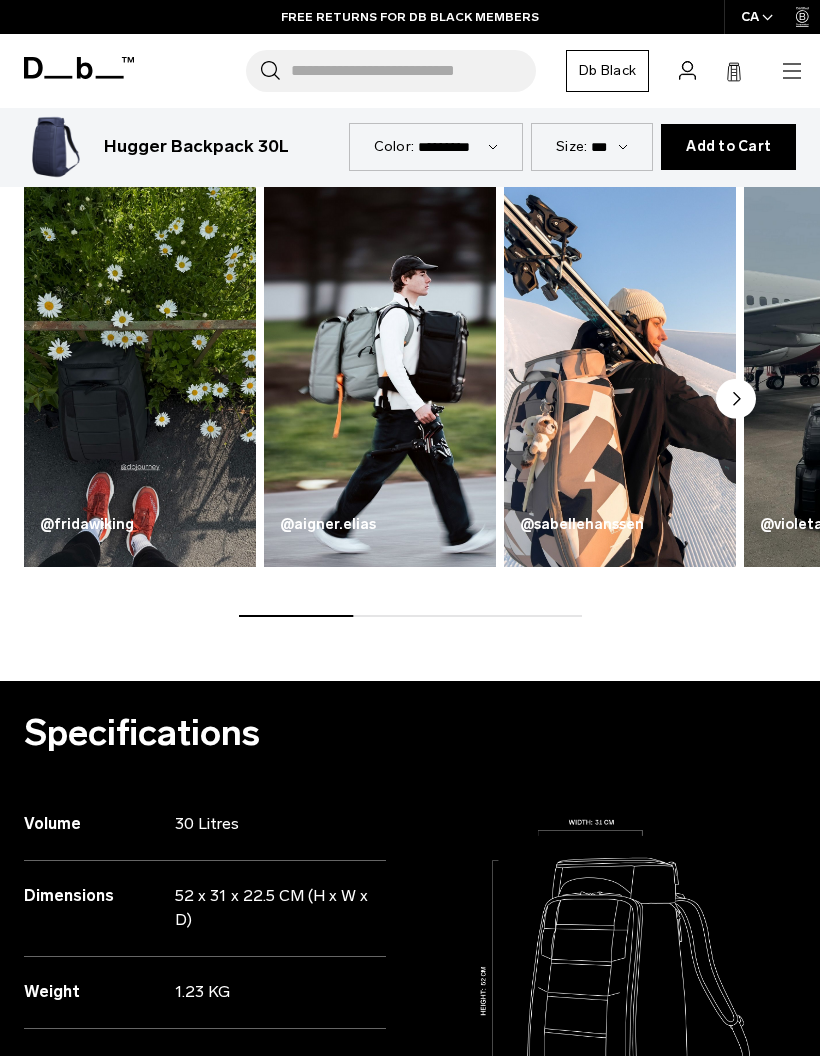click 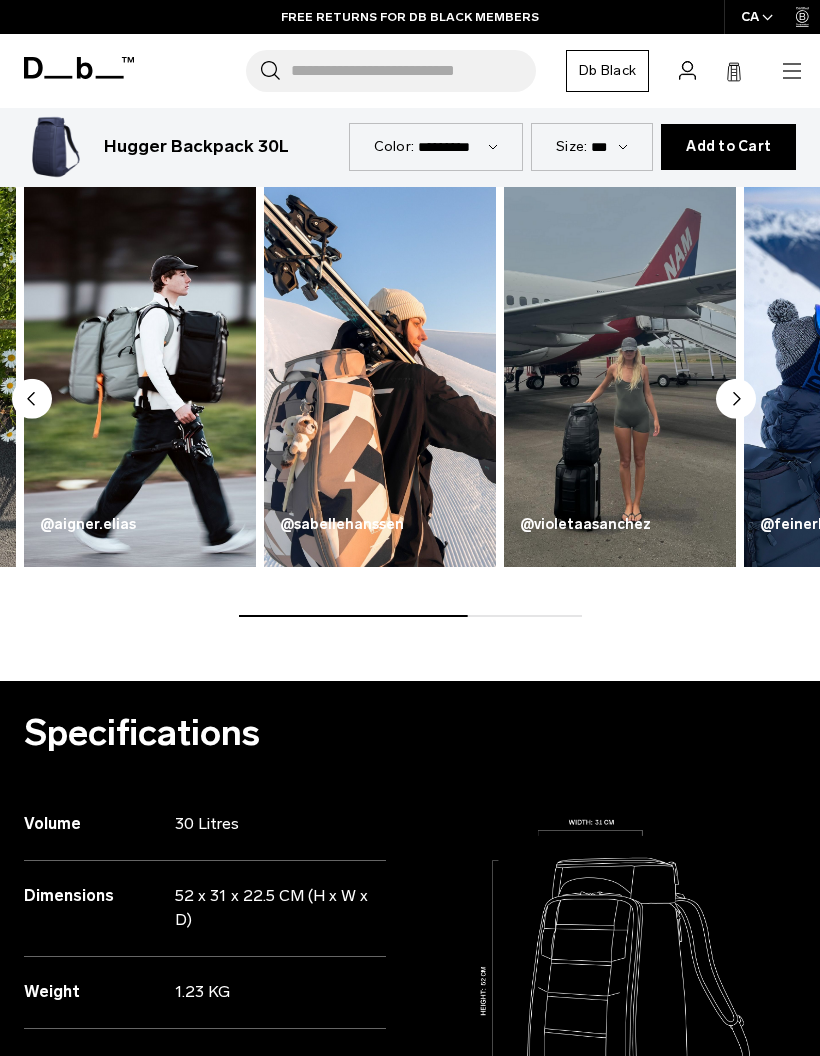 click 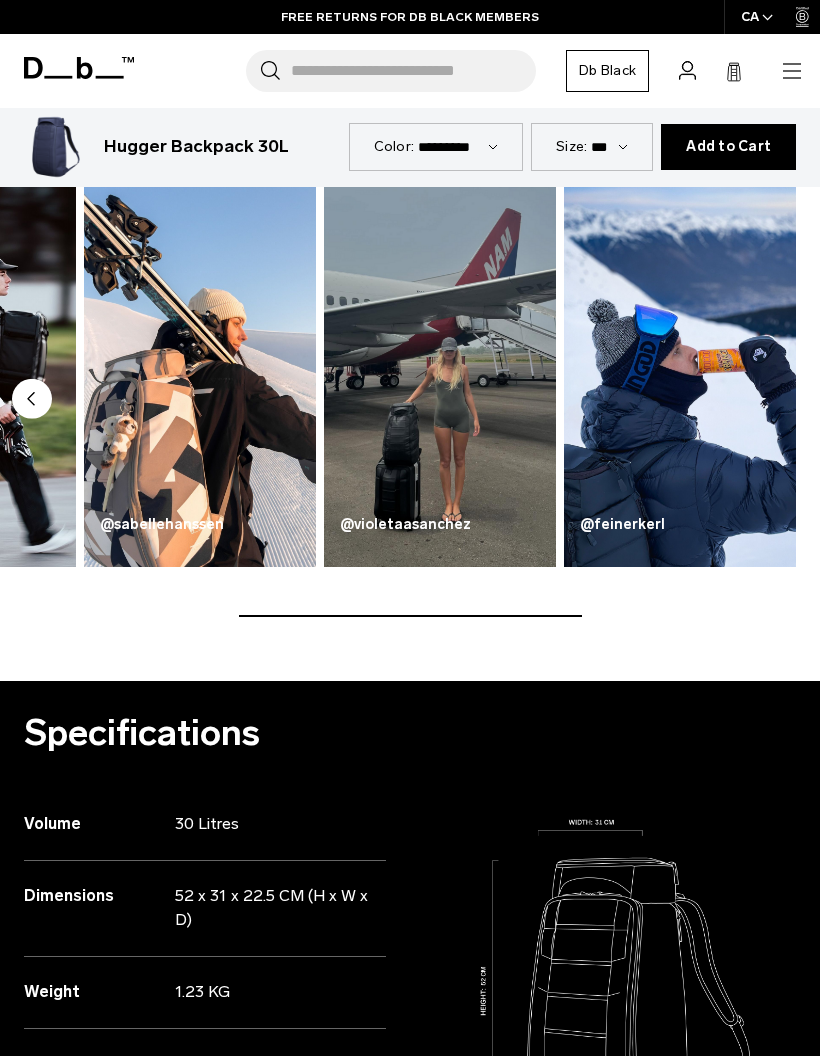 click at bounding box center [680, 375] 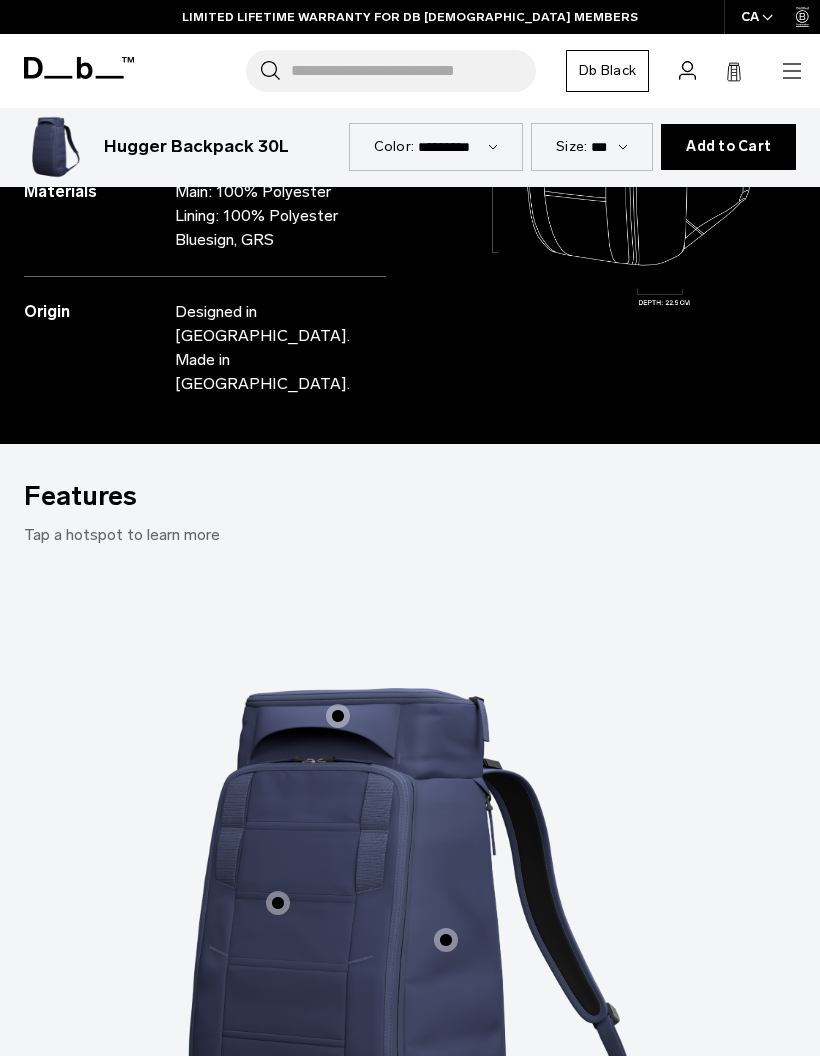 scroll, scrollTop: 1767, scrollLeft: 0, axis: vertical 